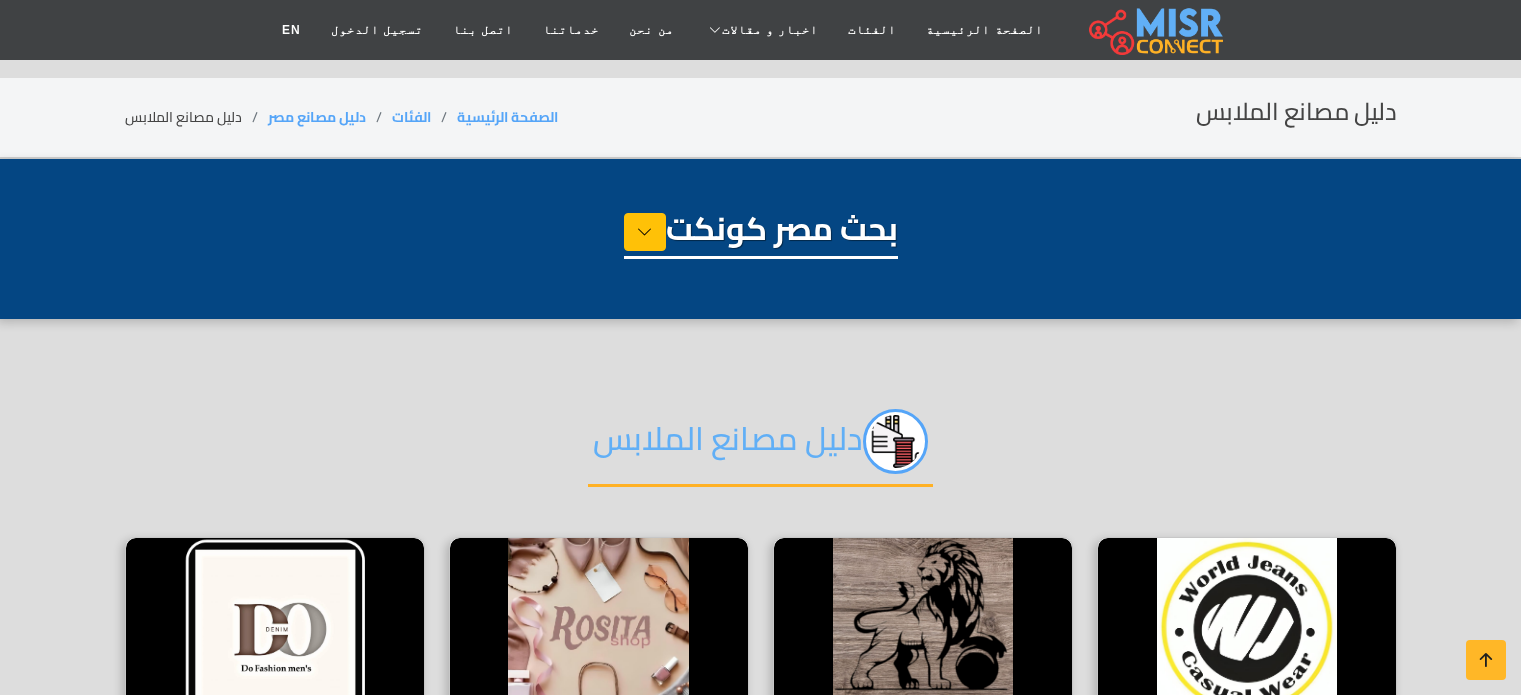 select on "**********" 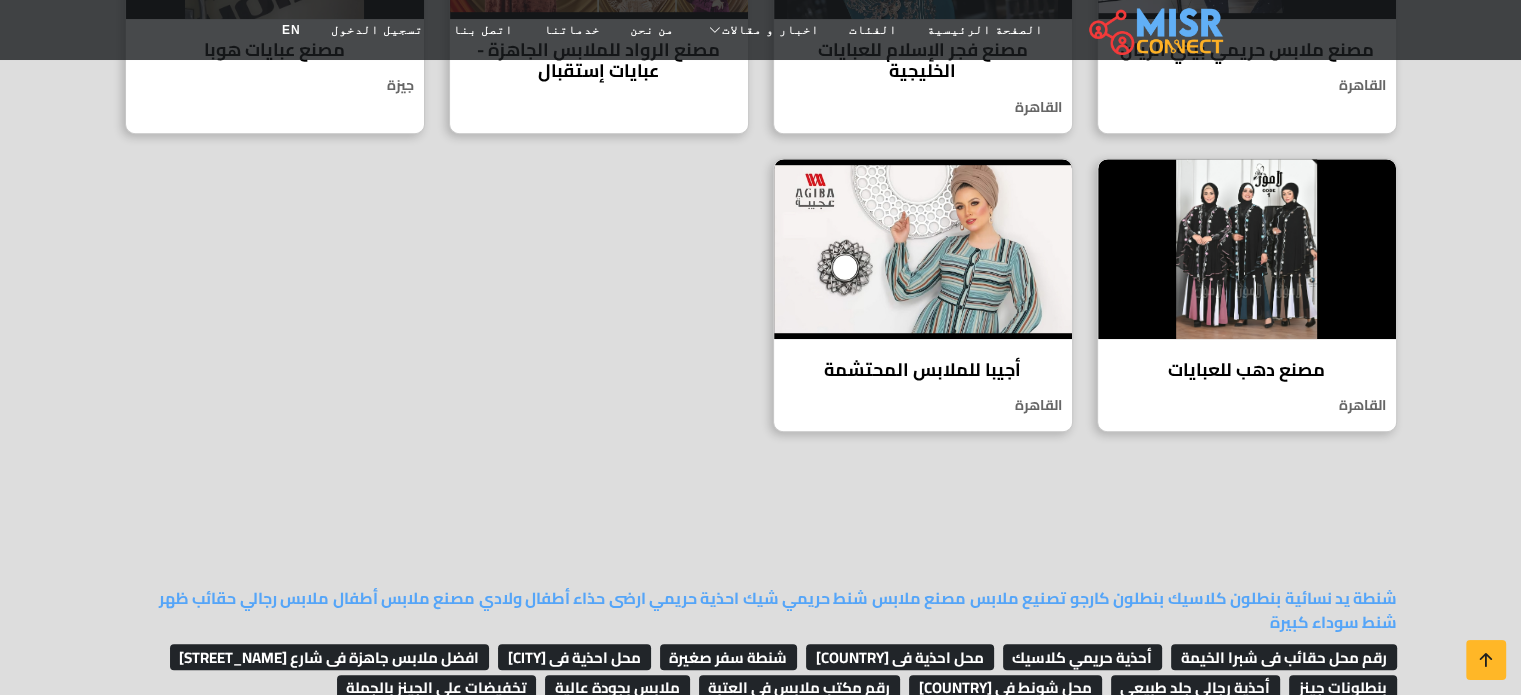 scroll, scrollTop: 1333, scrollLeft: 0, axis: vertical 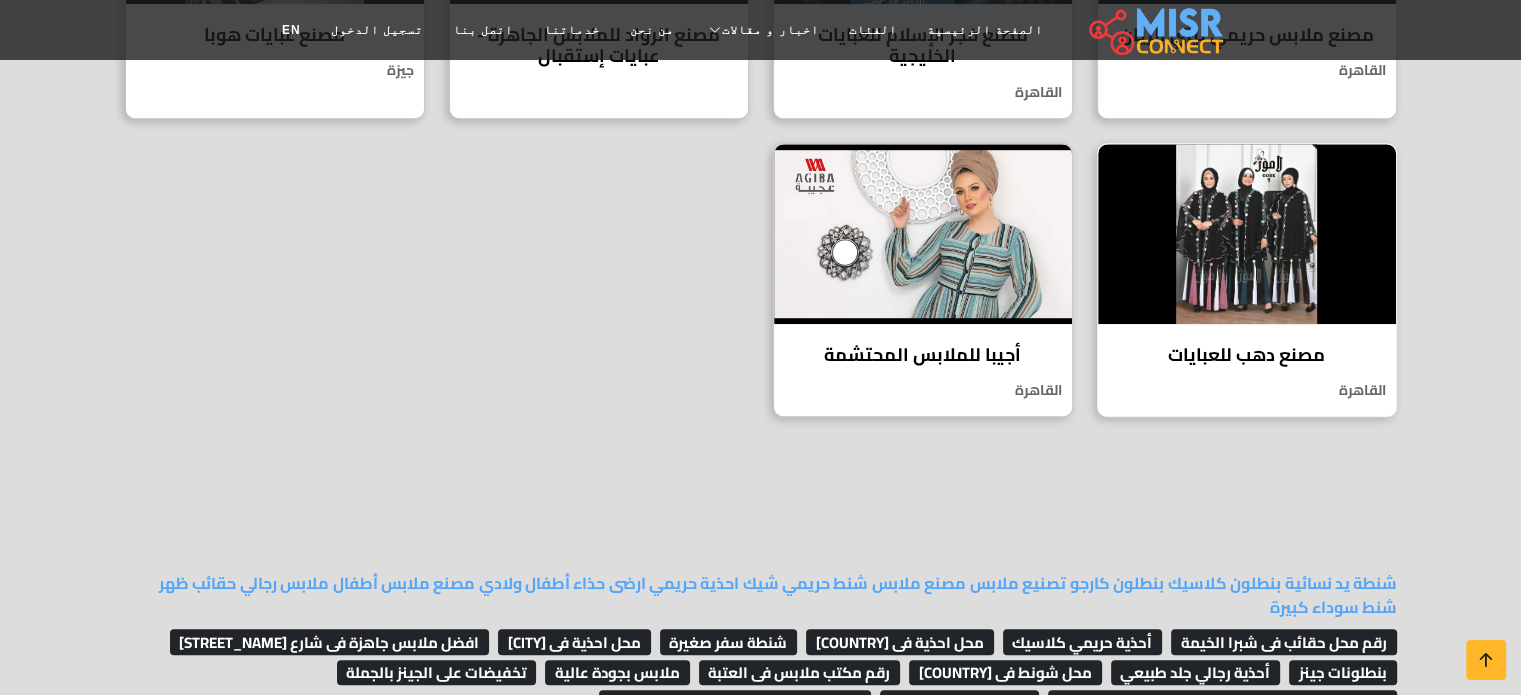 click on "مصنع دهب للعبايات" at bounding box center (1247, 355) 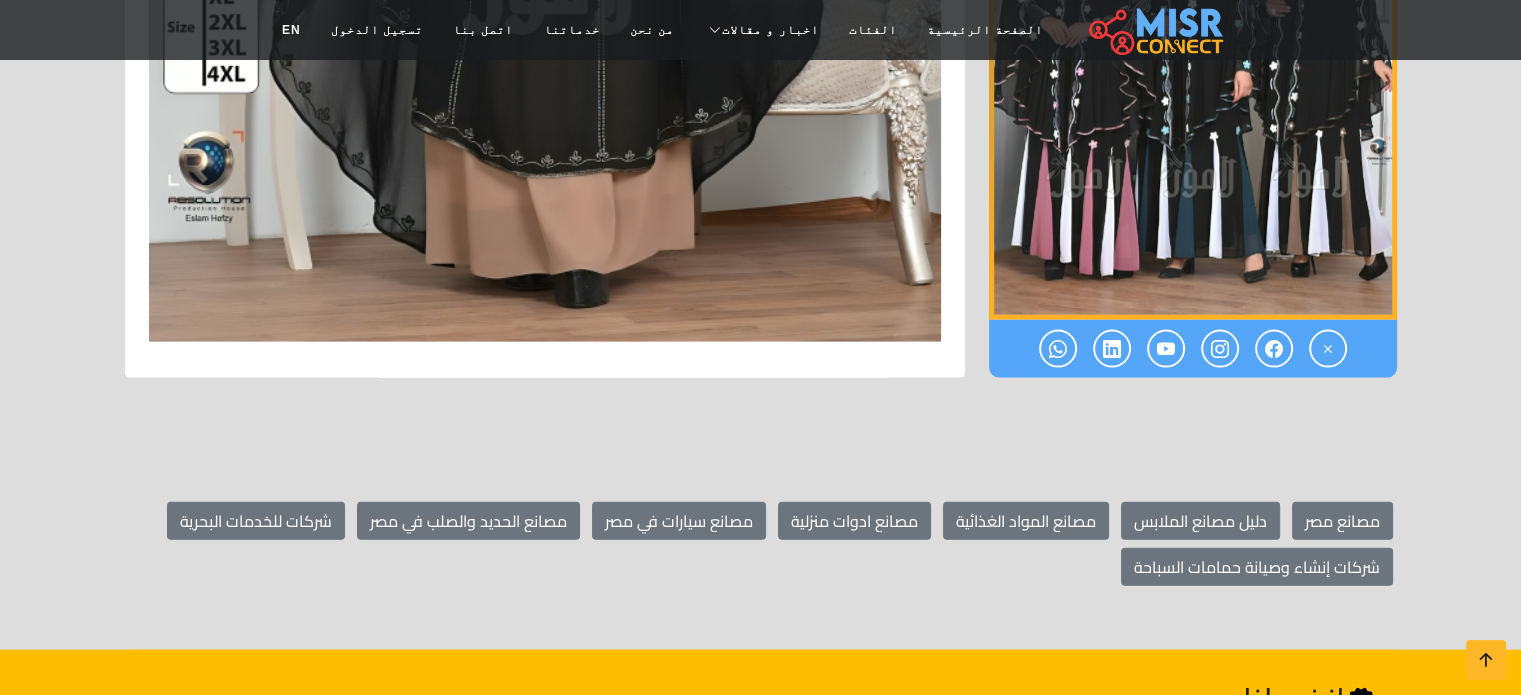scroll, scrollTop: 4848, scrollLeft: 0, axis: vertical 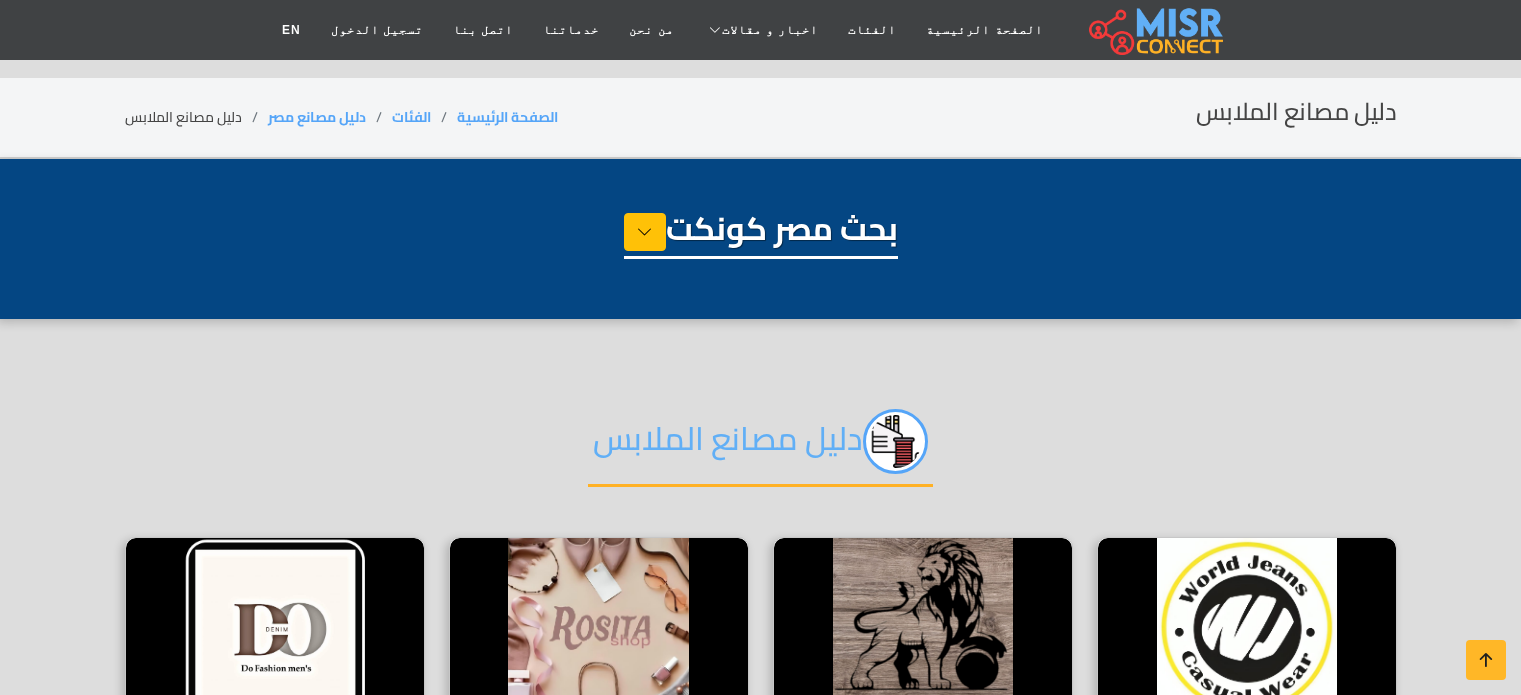 select on "**********" 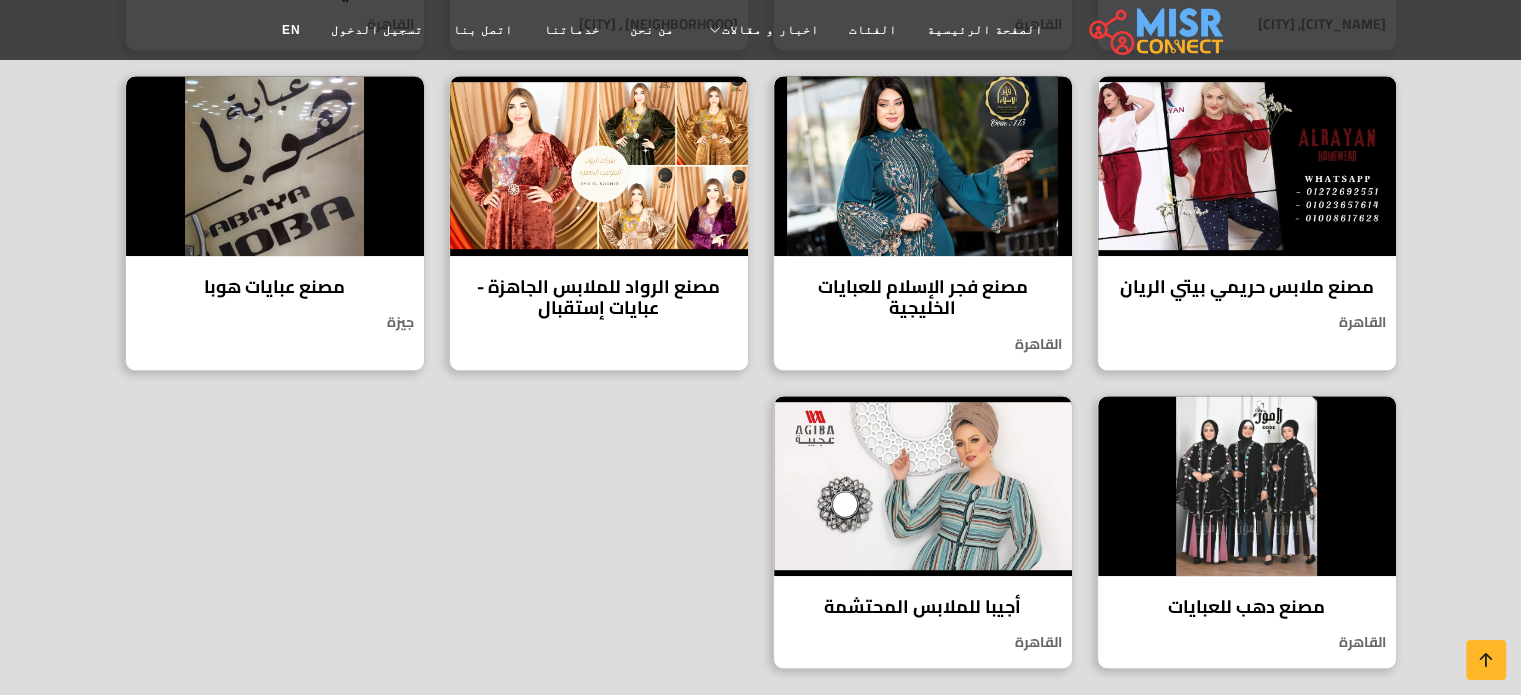 scroll, scrollTop: 1067, scrollLeft: 0, axis: vertical 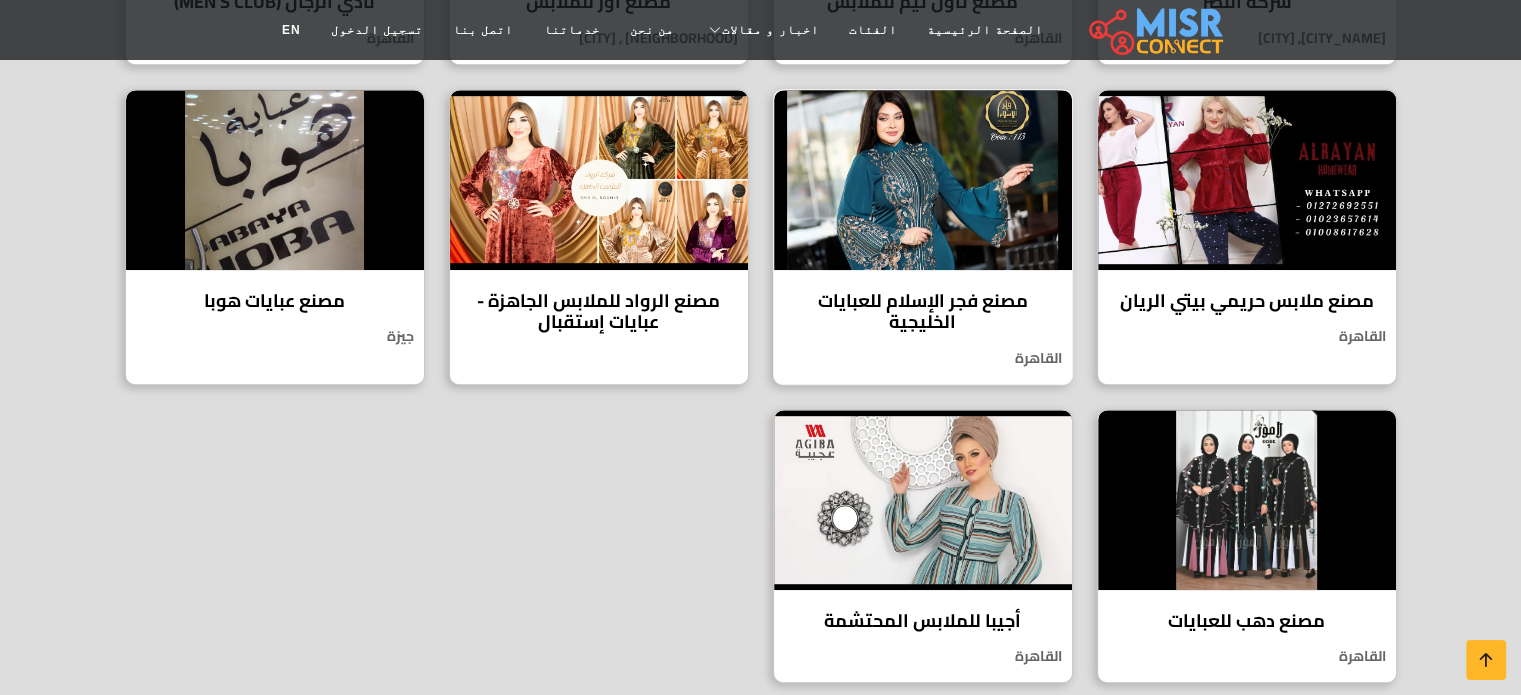 click on "مصنع فجر الإسلام للعبايات الخليجية" at bounding box center [923, 311] 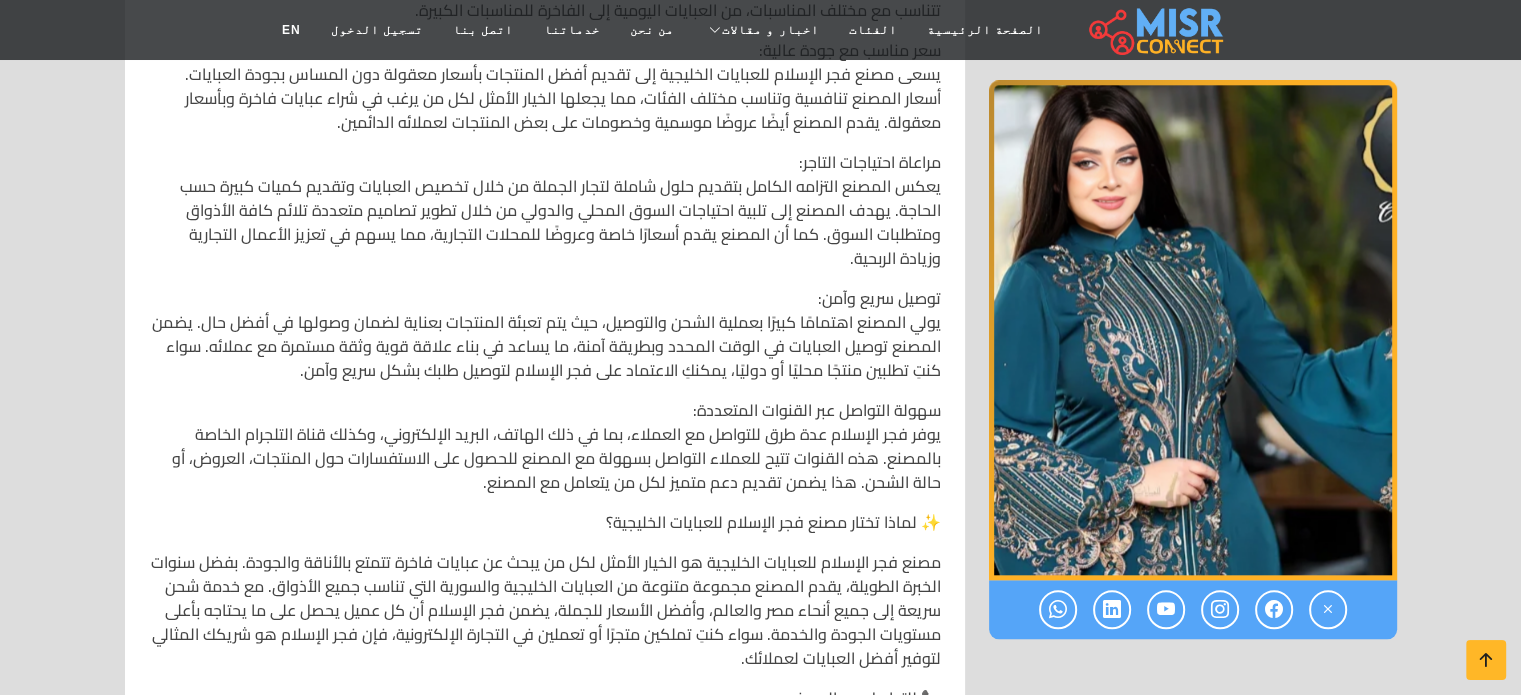 scroll, scrollTop: 1997, scrollLeft: 0, axis: vertical 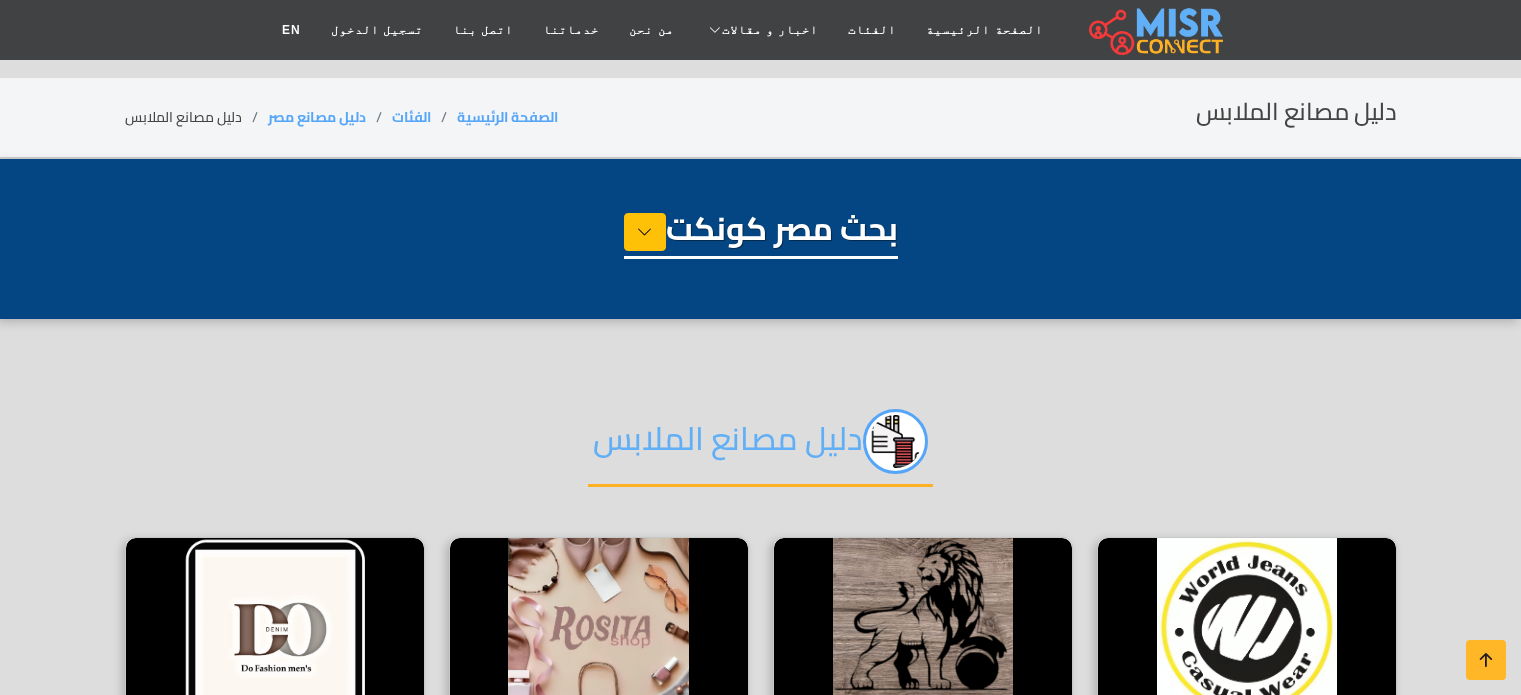 select on "**********" 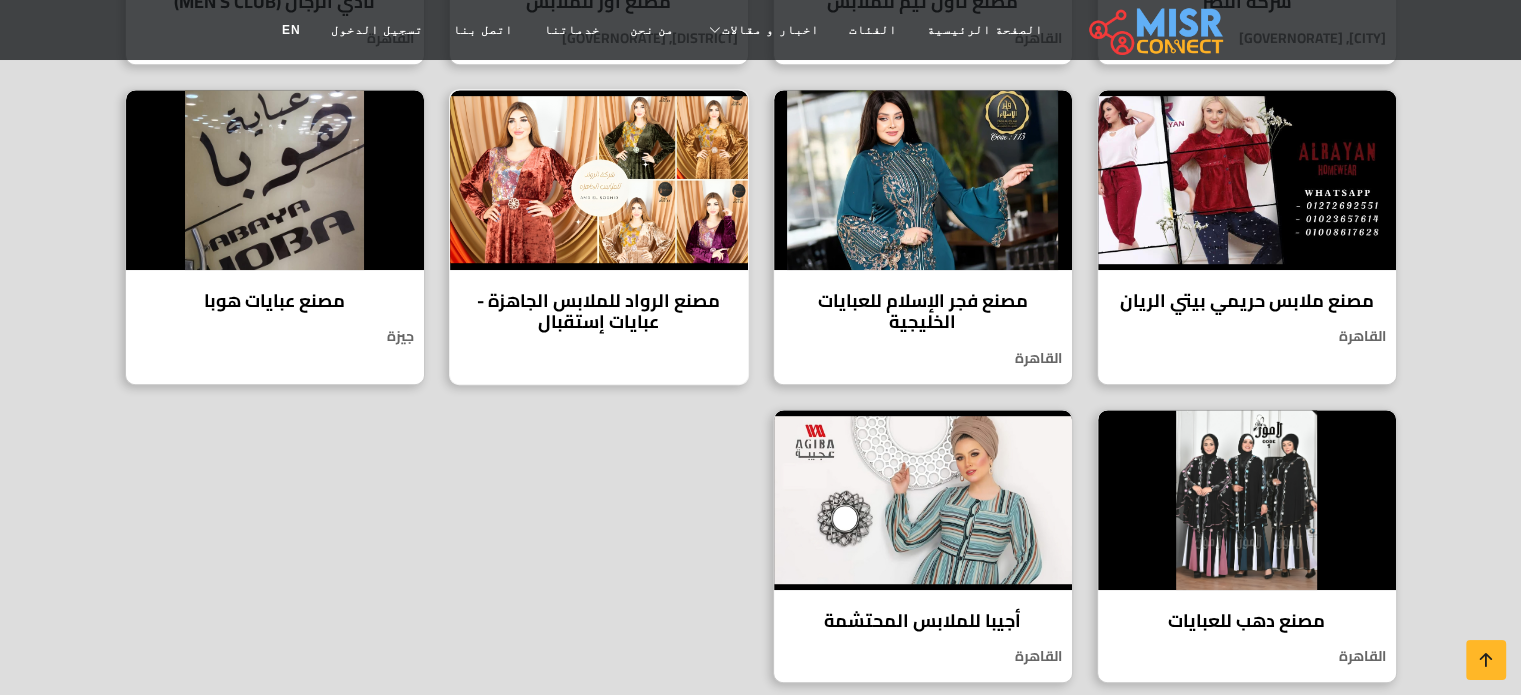 scroll, scrollTop: 800, scrollLeft: 0, axis: vertical 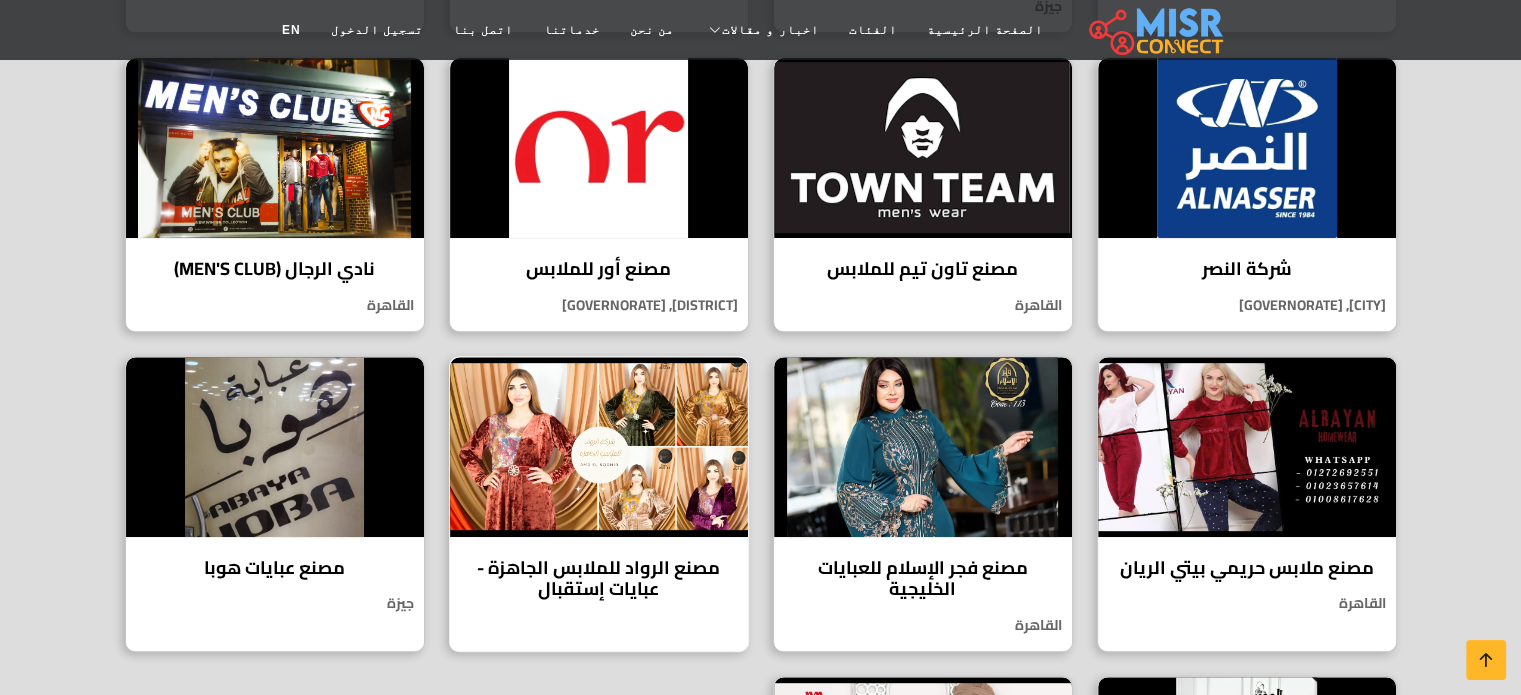 click at bounding box center (599, 447) 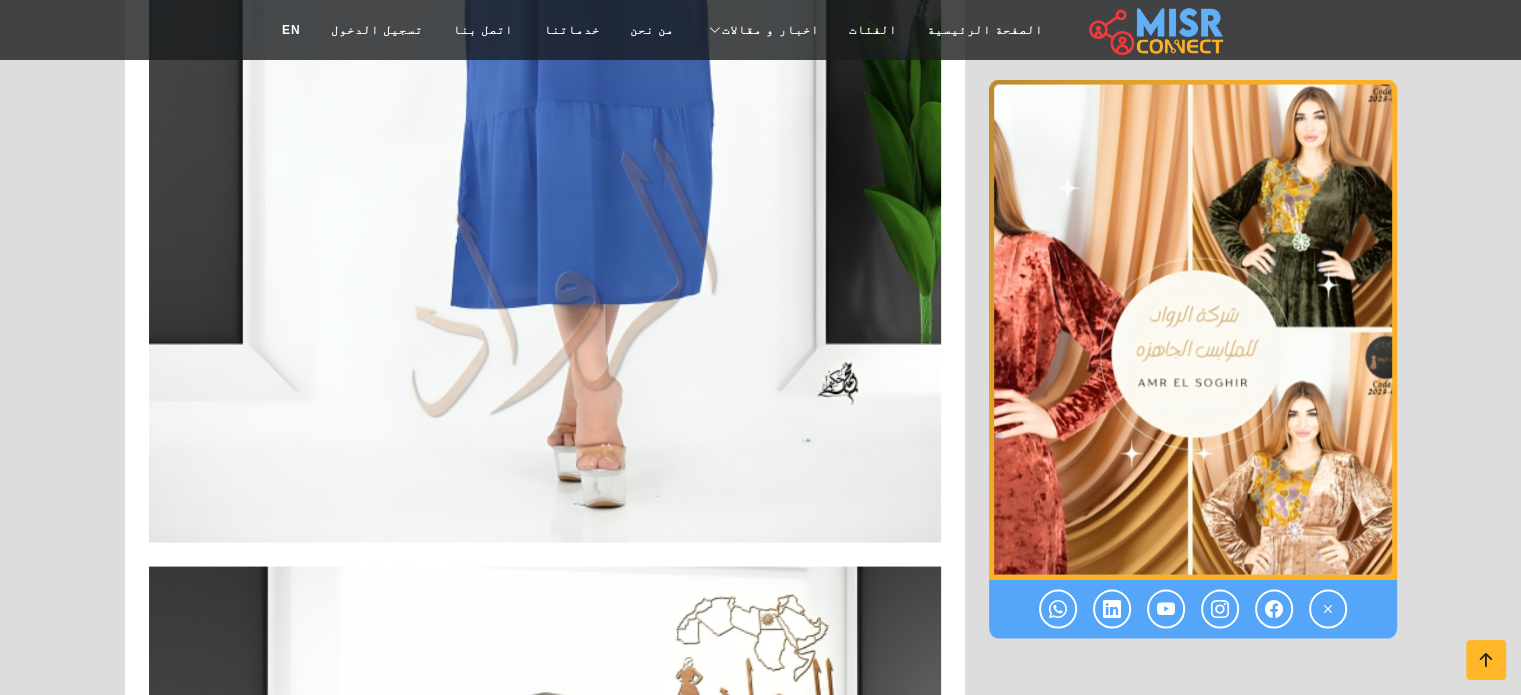 scroll, scrollTop: 2666, scrollLeft: 0, axis: vertical 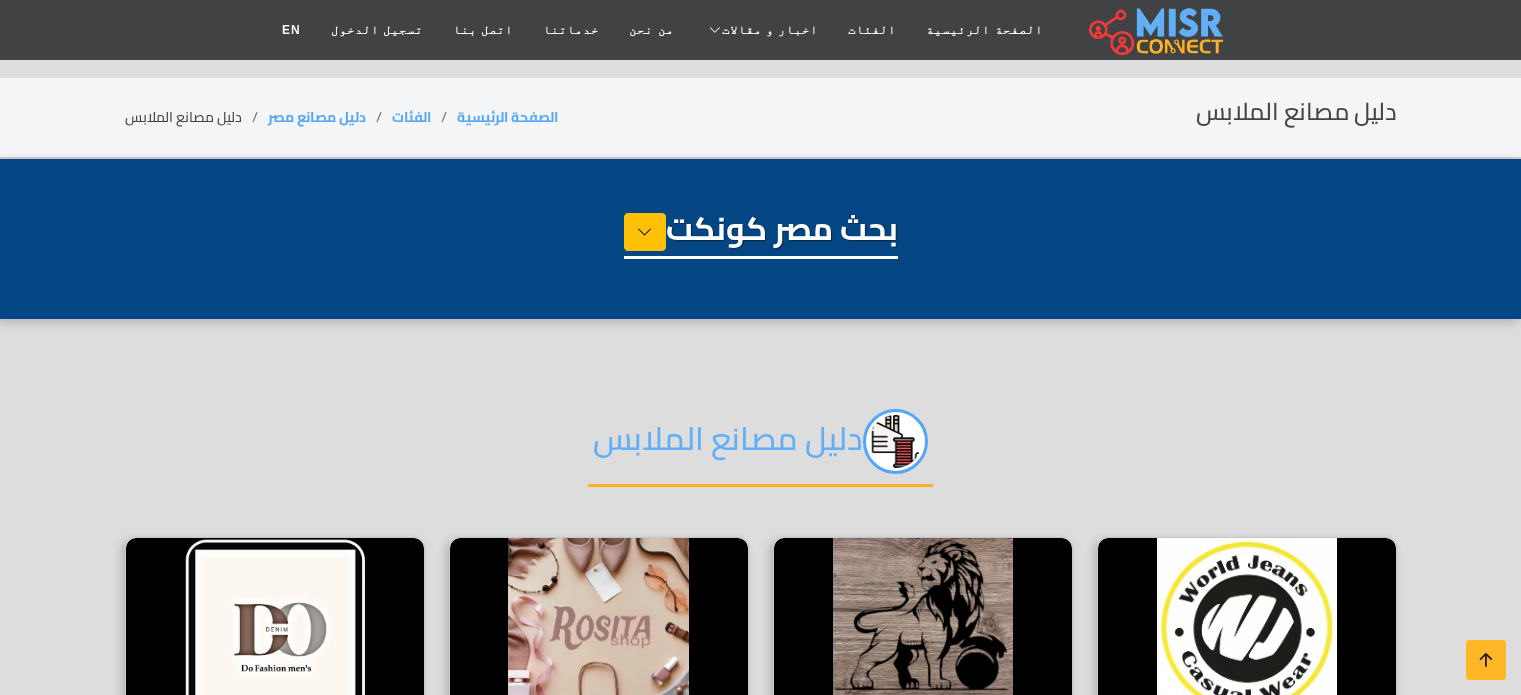 select on "**********" 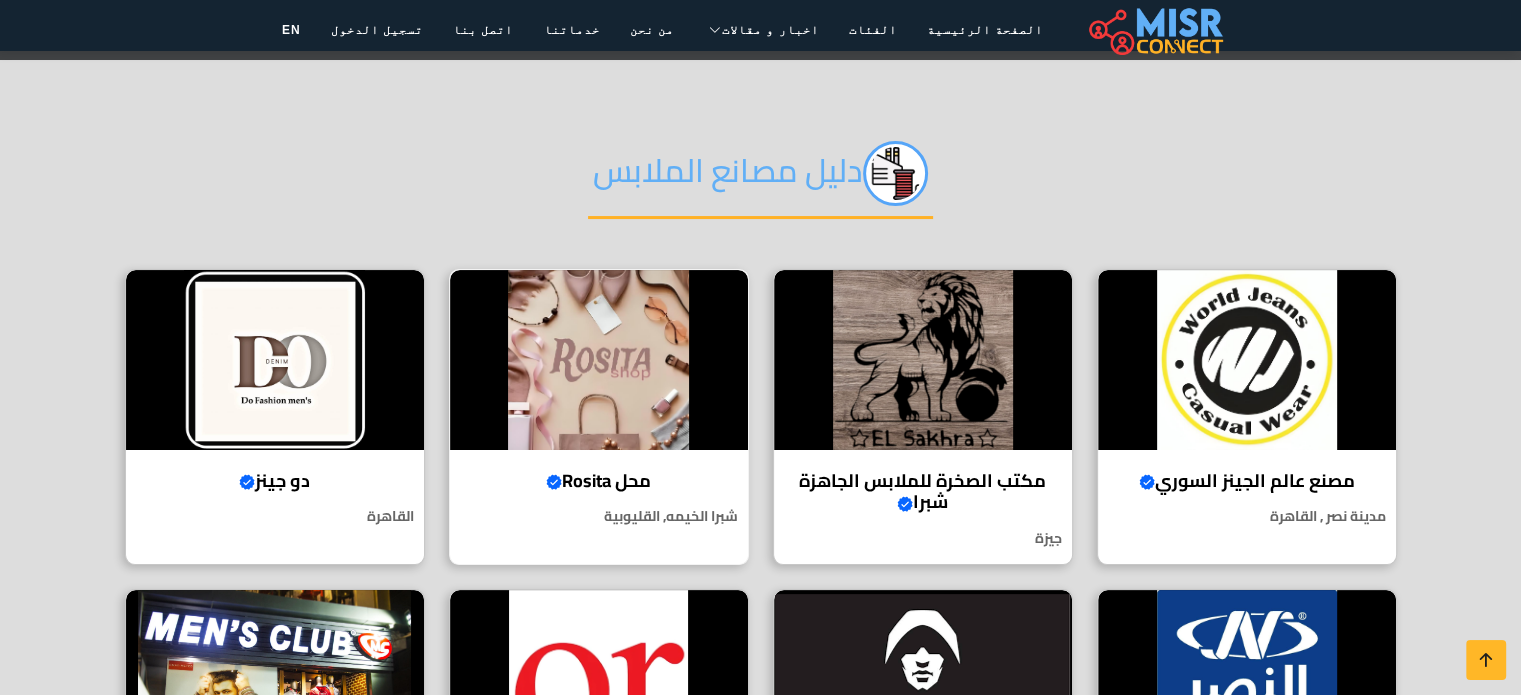 scroll, scrollTop: 267, scrollLeft: 0, axis: vertical 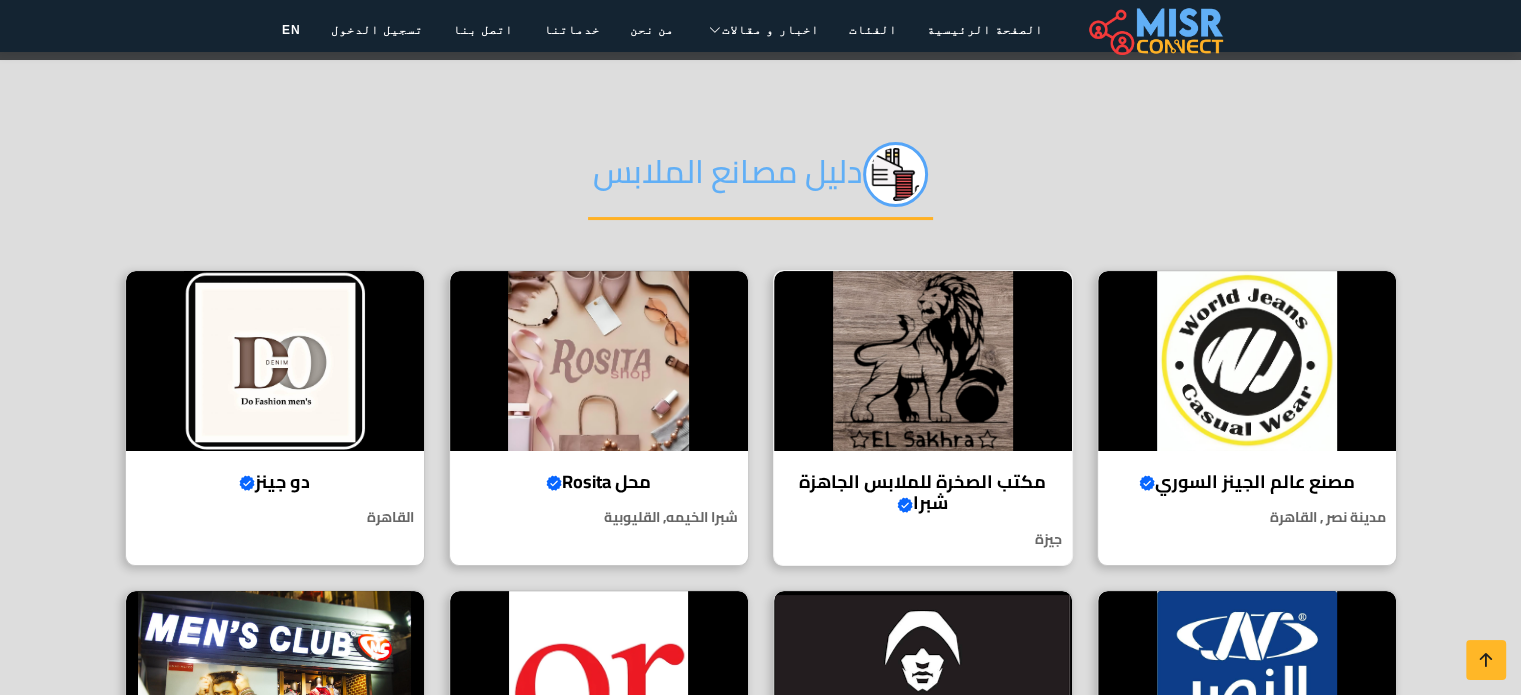 click on "مكتب الصخرة للملابس الجاهزة شبرا
Verified account
وجهتك الأولى لشراء الملابس الجاهزة بالجملة بجودة عالية وأسعار لا تُنافس!
[CITY]" at bounding box center [923, 418] 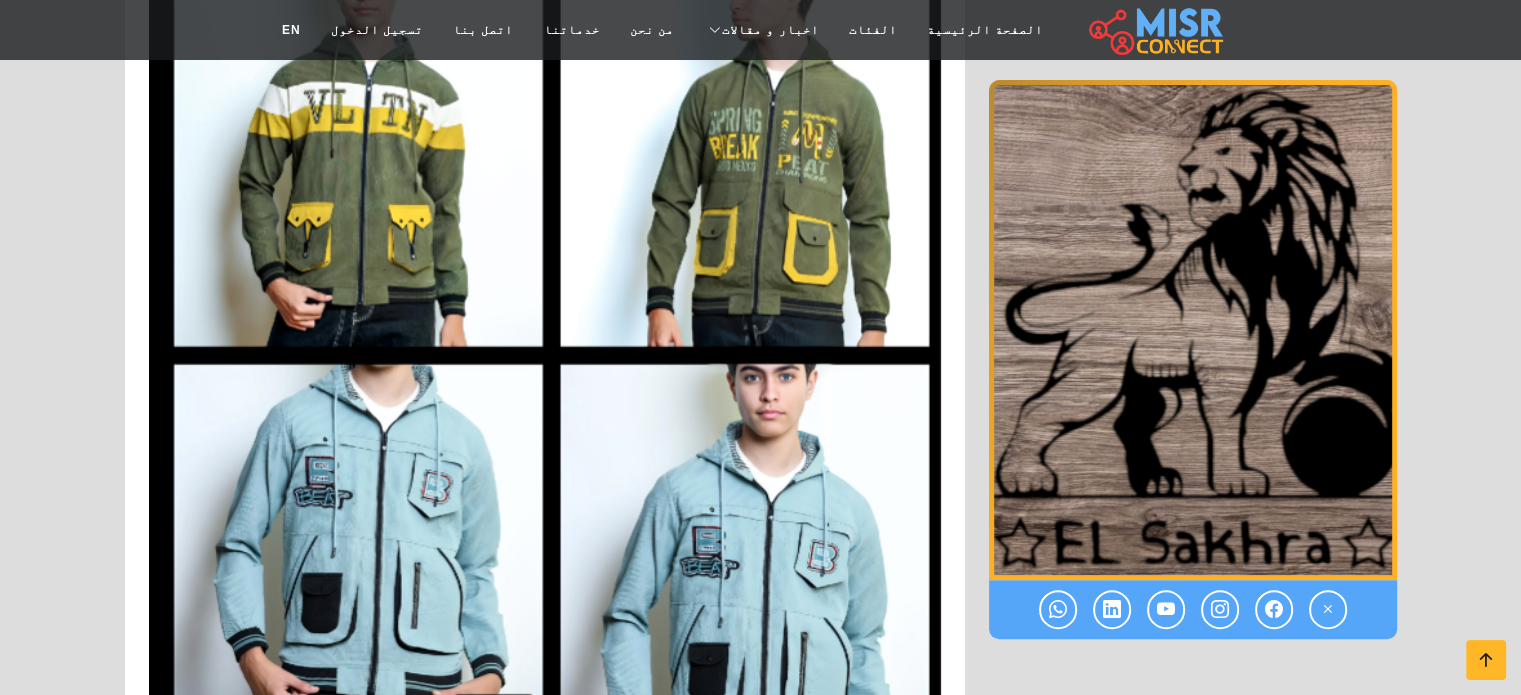 scroll, scrollTop: 8800, scrollLeft: 0, axis: vertical 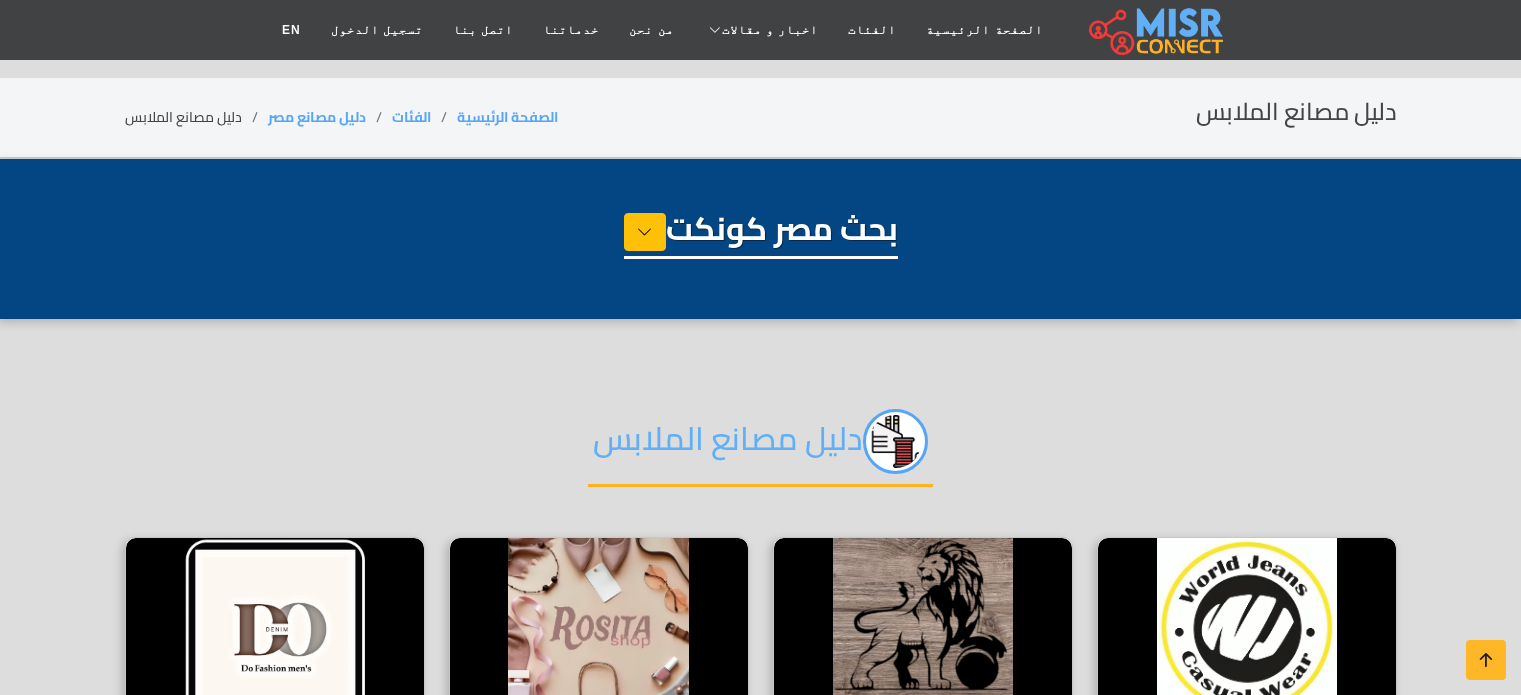 select on "**********" 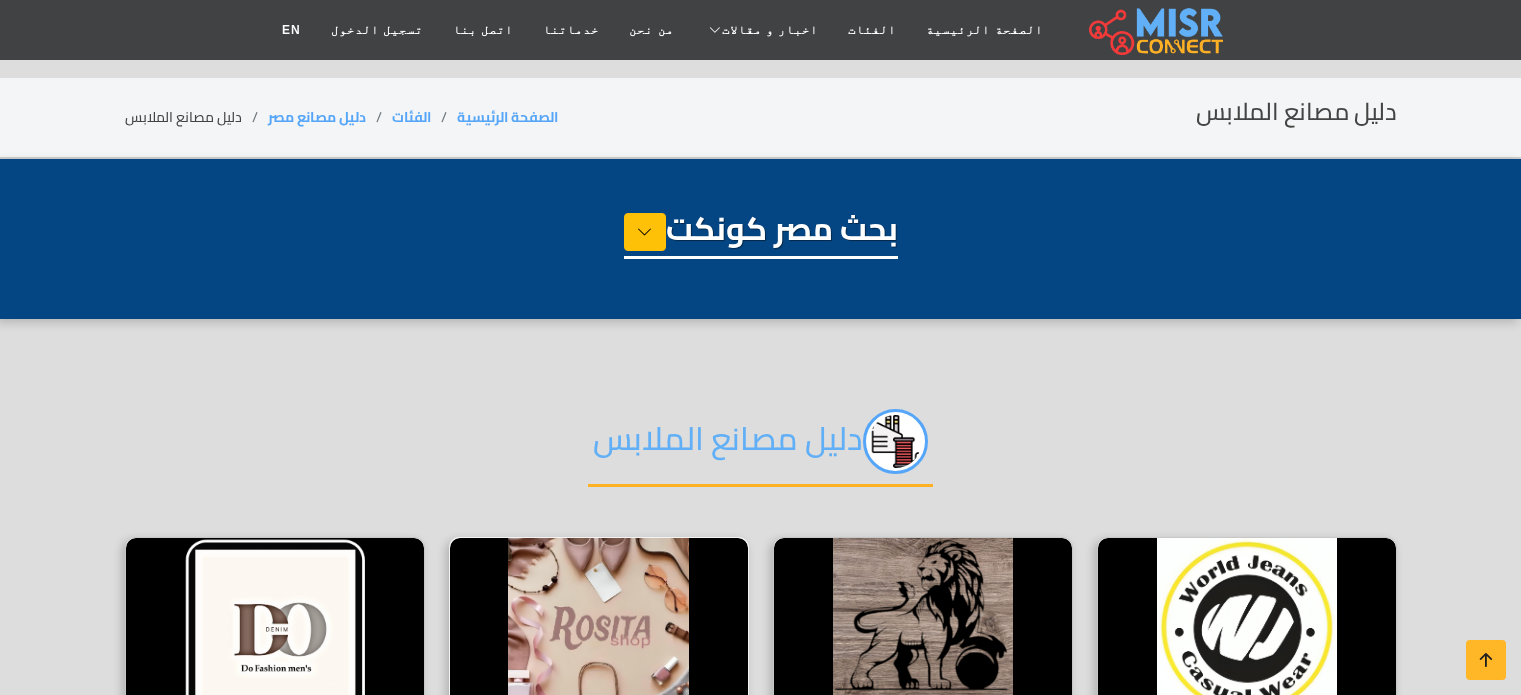 scroll, scrollTop: 267, scrollLeft: 0, axis: vertical 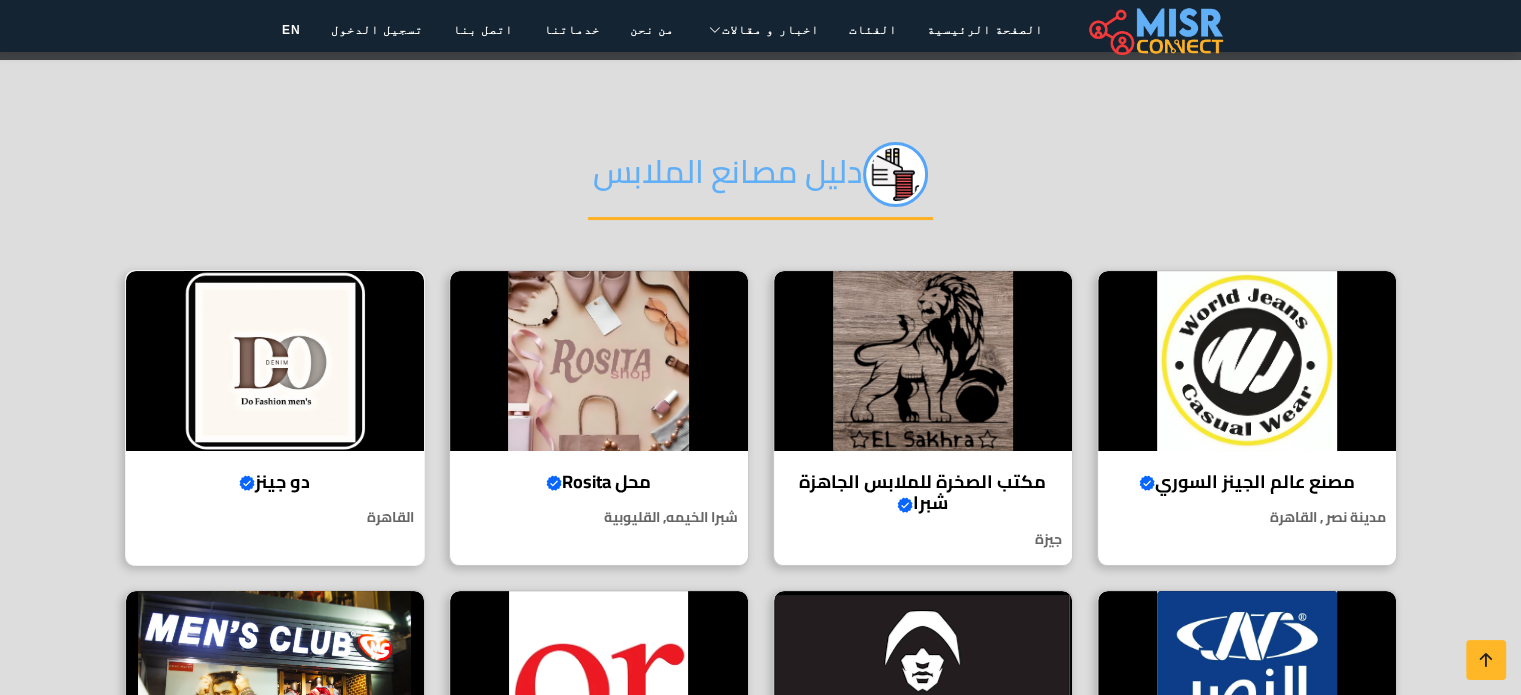 click on "دو جينز
Verified account" at bounding box center (275, 482) 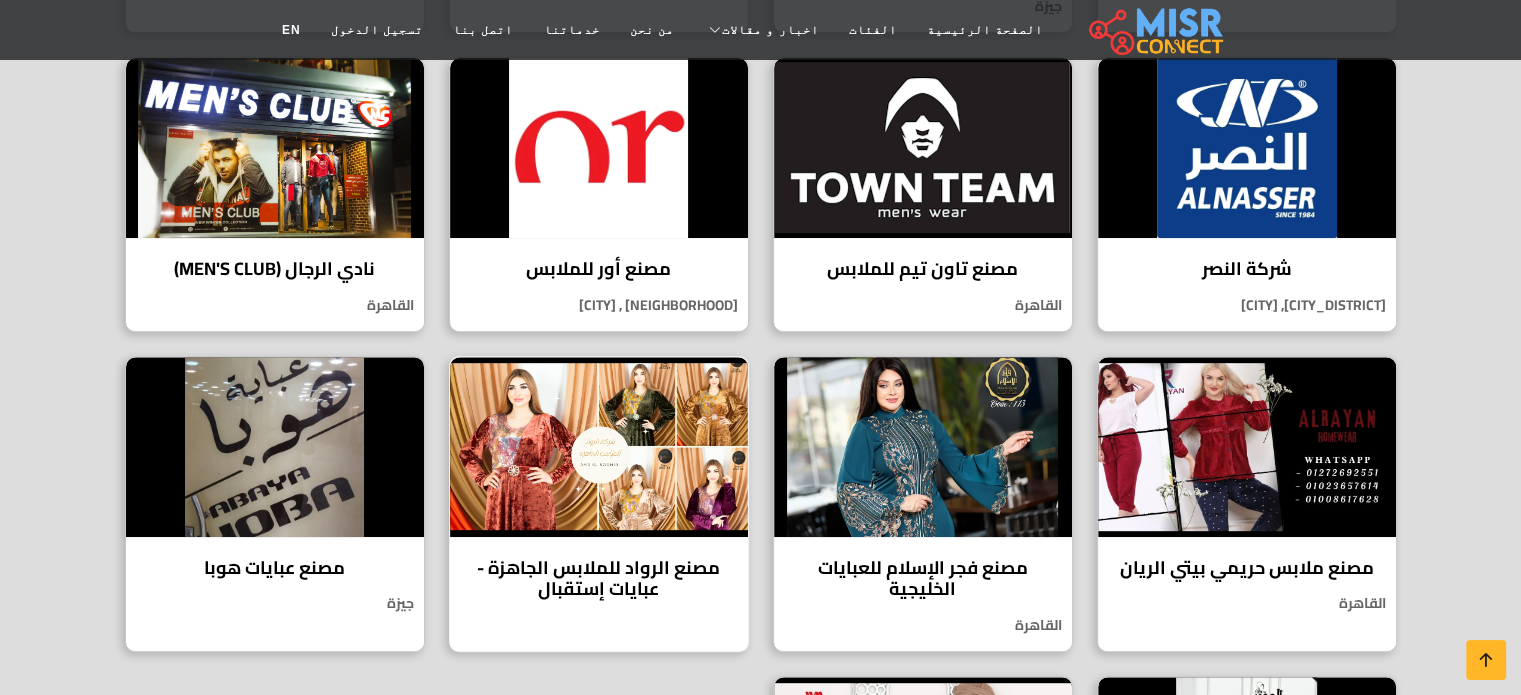 scroll, scrollTop: 1067, scrollLeft: 0, axis: vertical 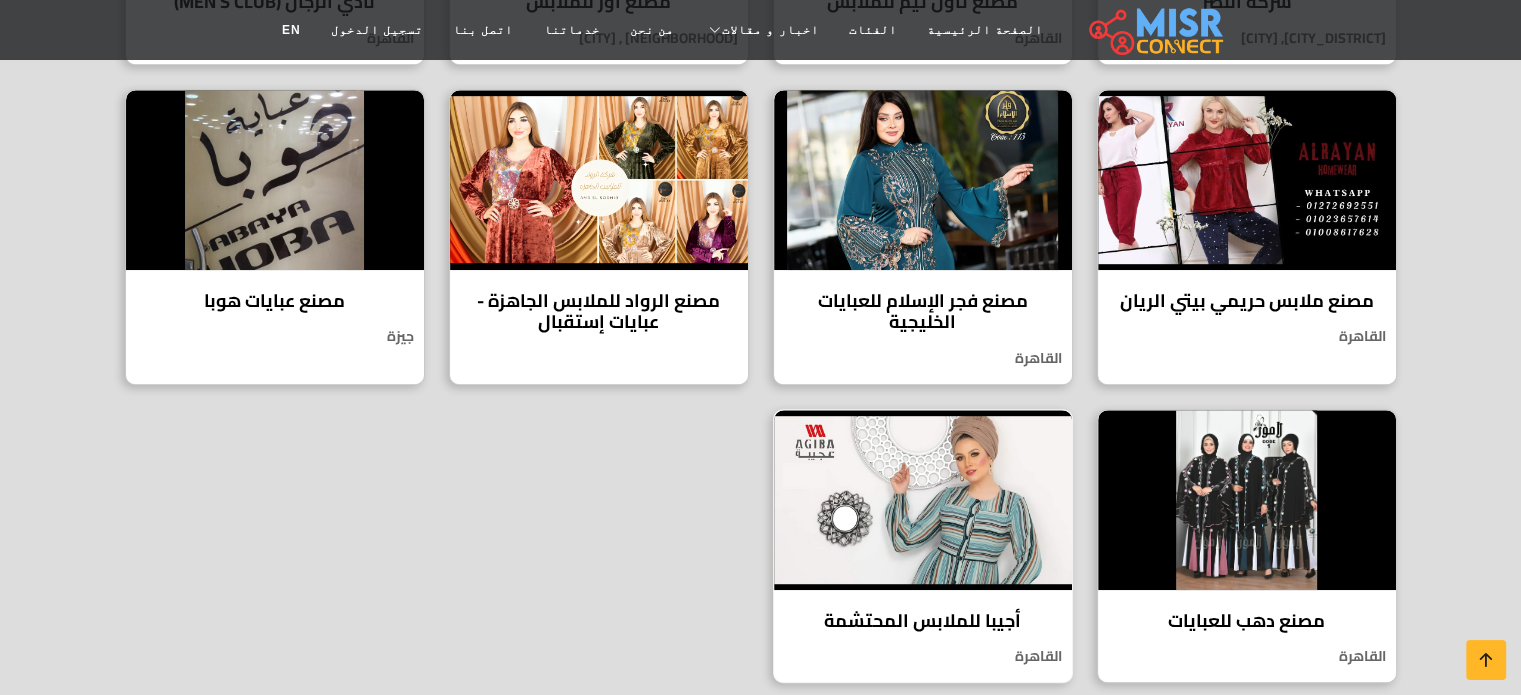 click on "أجيبا للملابس المحتشمة
أجيبا للملابس المحتشمة هو مصنع متخصص في إنتاج وتوزيع الملابس المحتشمة ذات التصاميم الحديثة والراقية في قلب القاهرة
القاهرة" at bounding box center [923, 546] 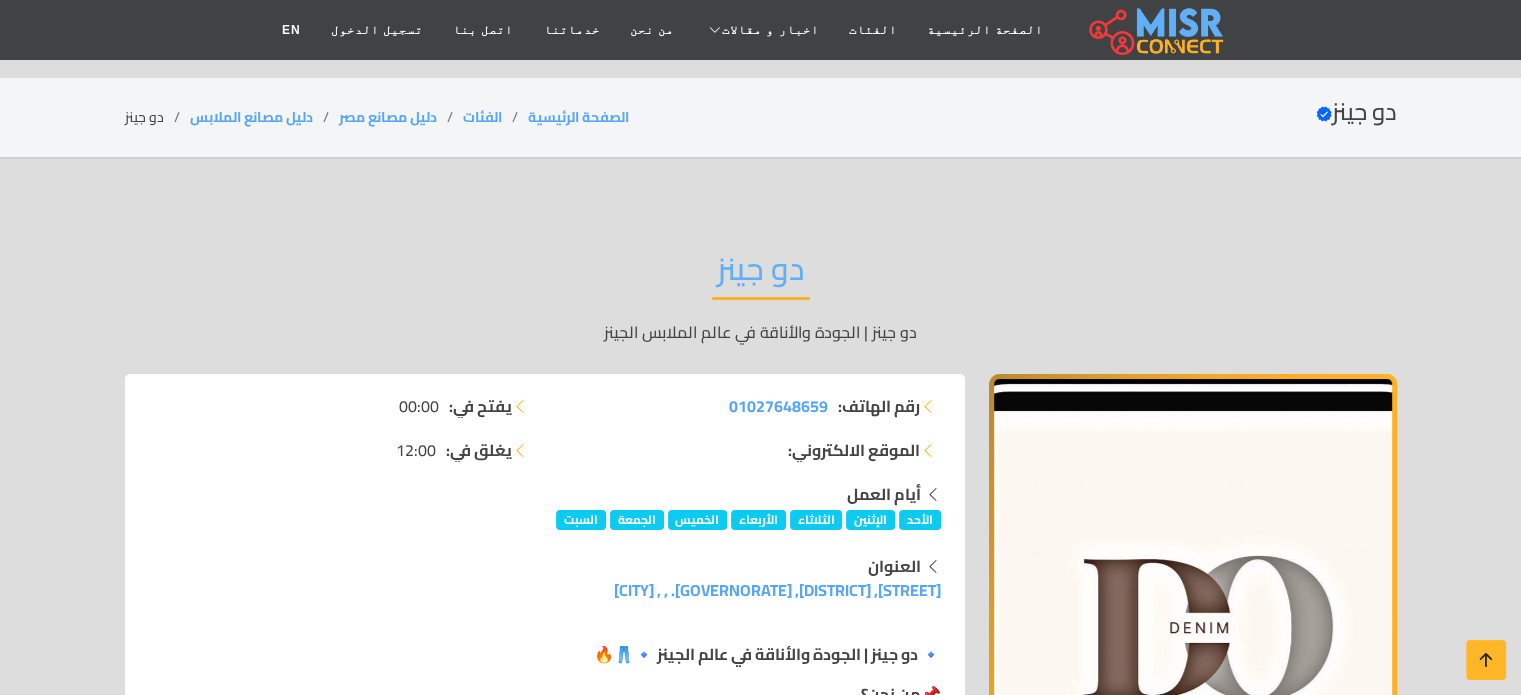 scroll, scrollTop: 266, scrollLeft: 0, axis: vertical 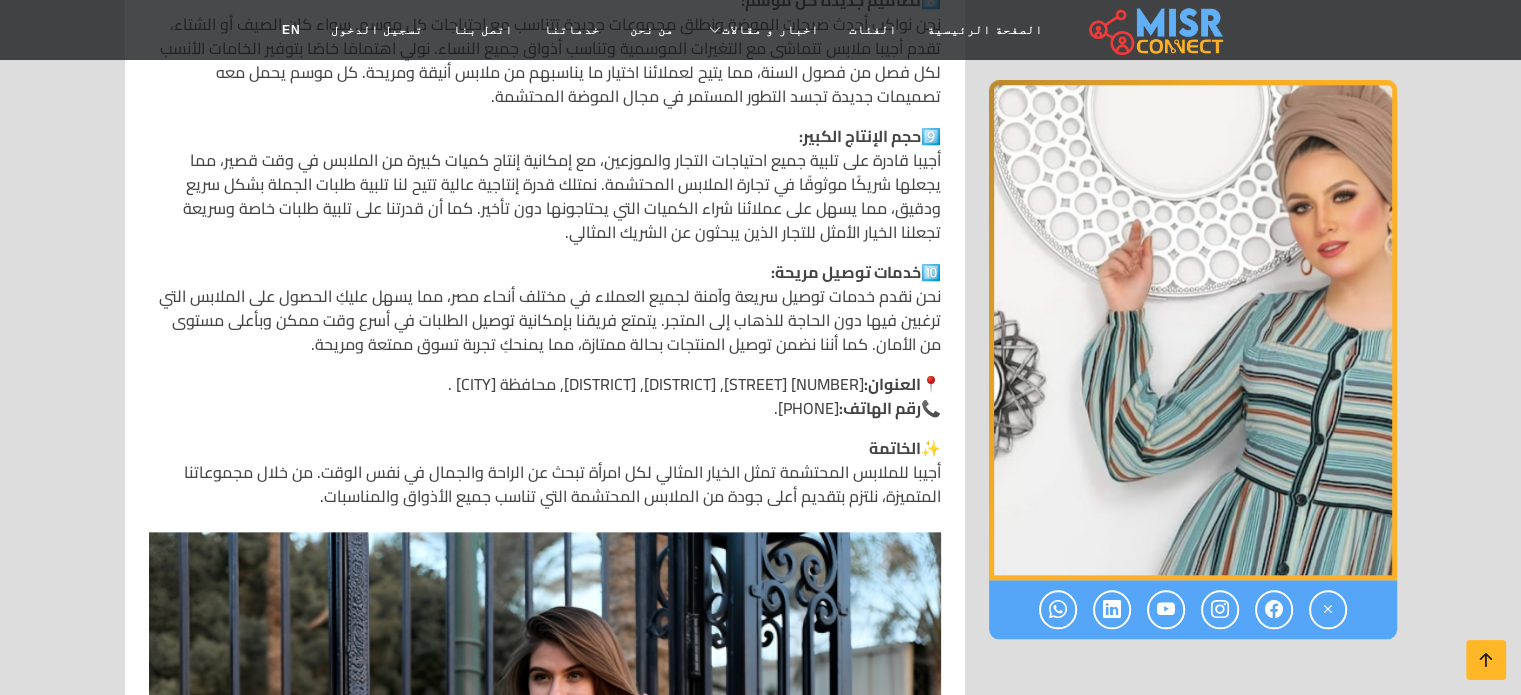drag, startPoint x: 920, startPoint y: 379, endPoint x: 707, endPoint y: 407, distance: 214.83249 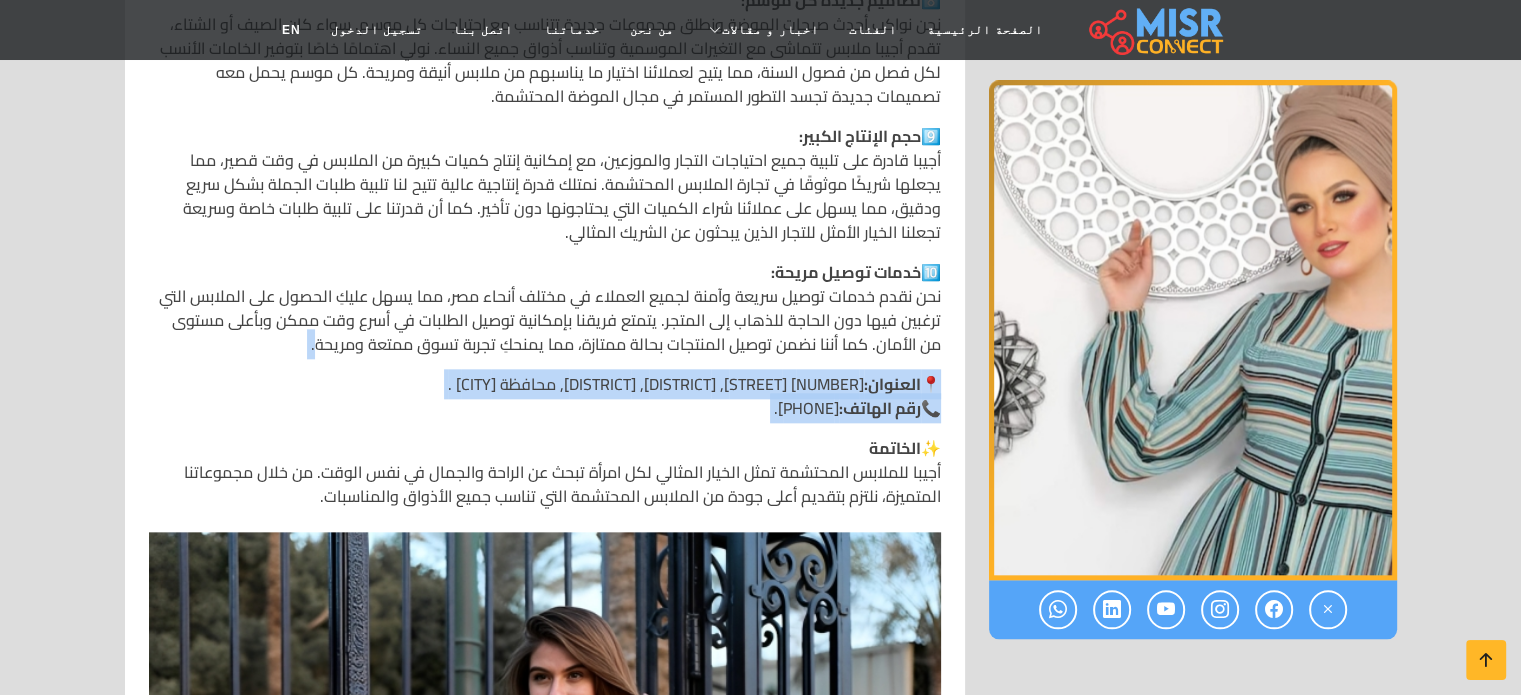 drag, startPoint x: 932, startPoint y: 384, endPoint x: 721, endPoint y: 407, distance: 212.24985 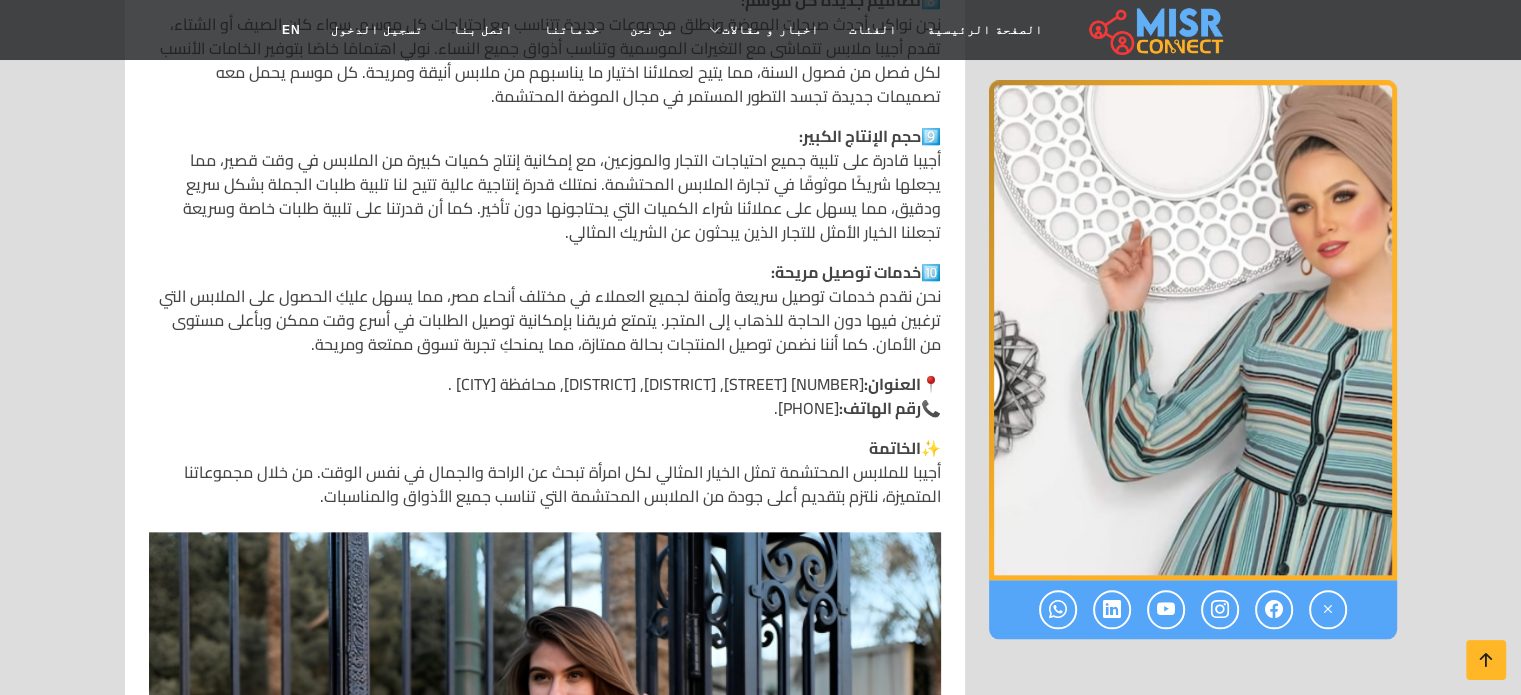 click on "أجيبا للملابس المحتشمة
أجيبا للملابس المحتشمة هو مصنع متخصص في إنتاج وتوزيع الملابس المحتشمة ذات التصاميم الحديثة والراقية في قلب القاهرة
رقم الهاتف:    010 91040005
الموقع الالكتروني:
يفتح في:   10:30
يغلق في:   21:00" at bounding box center (761, 411) 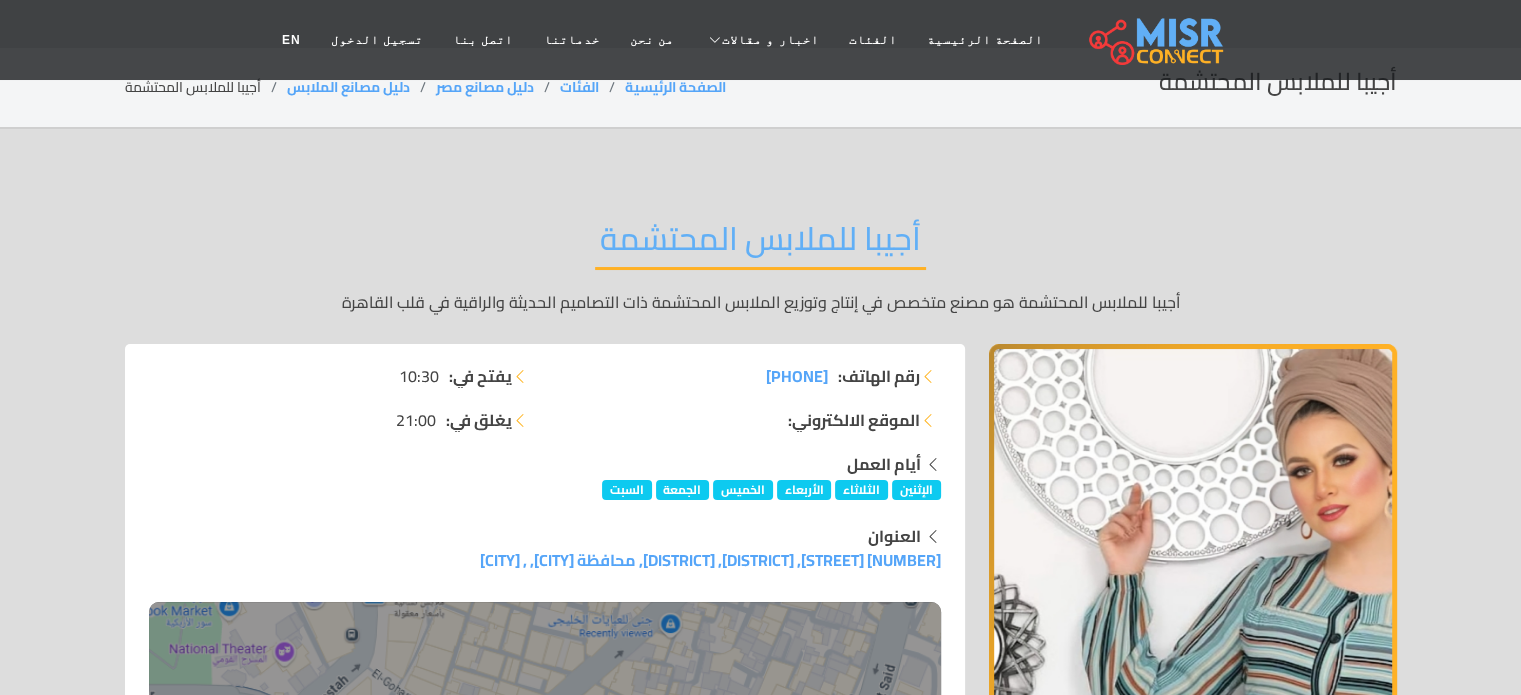 scroll, scrollTop: 0, scrollLeft: 0, axis: both 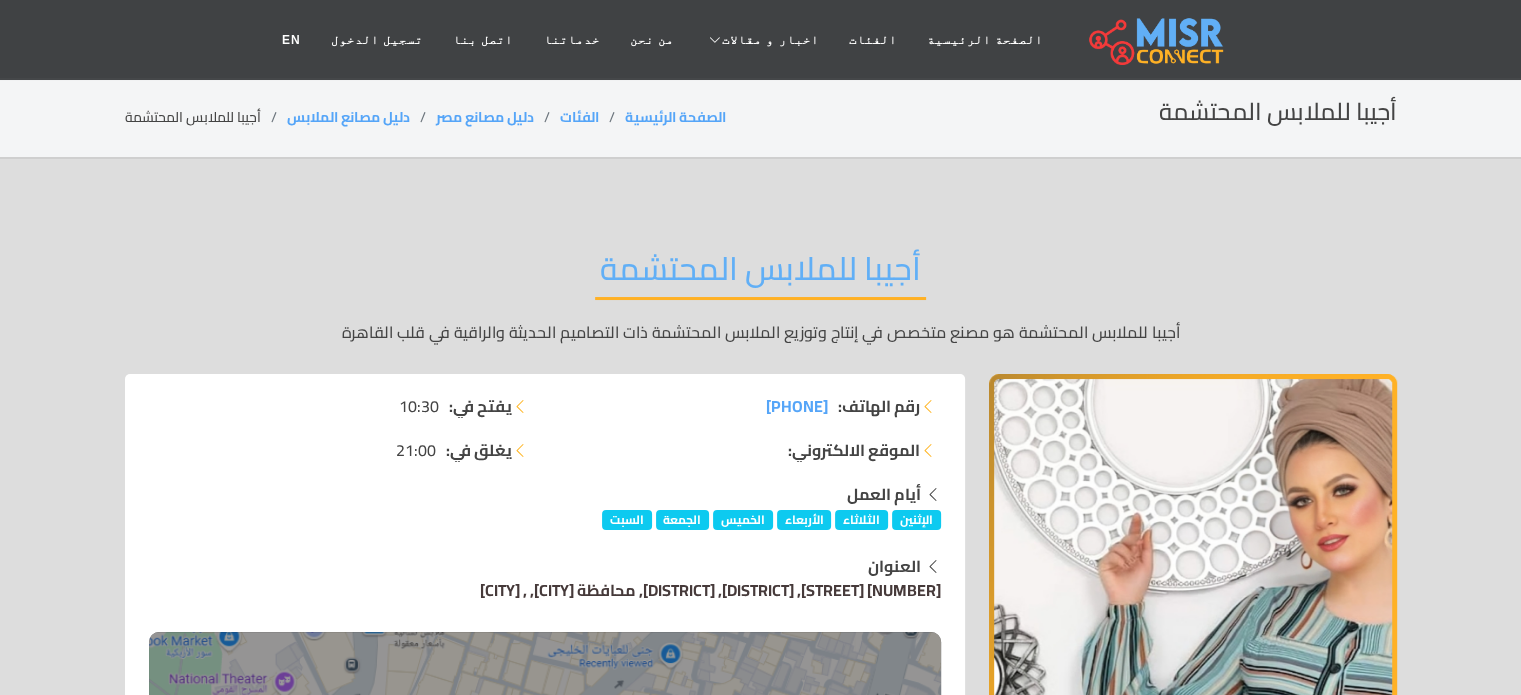 click on "4 شارع الجيش، عتبة، الموسكي، محافظة القاهرة, , القاهرة" at bounding box center [545, 778] 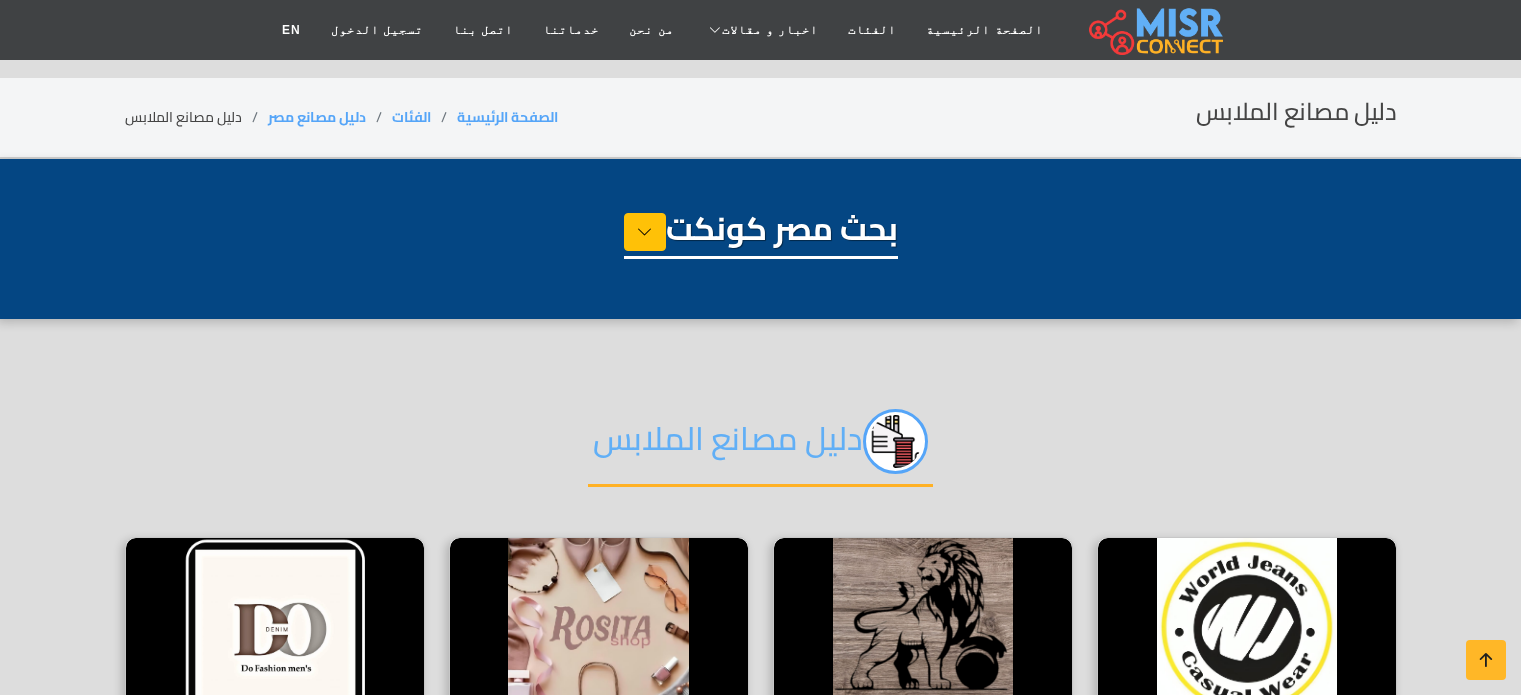 select on "**********" 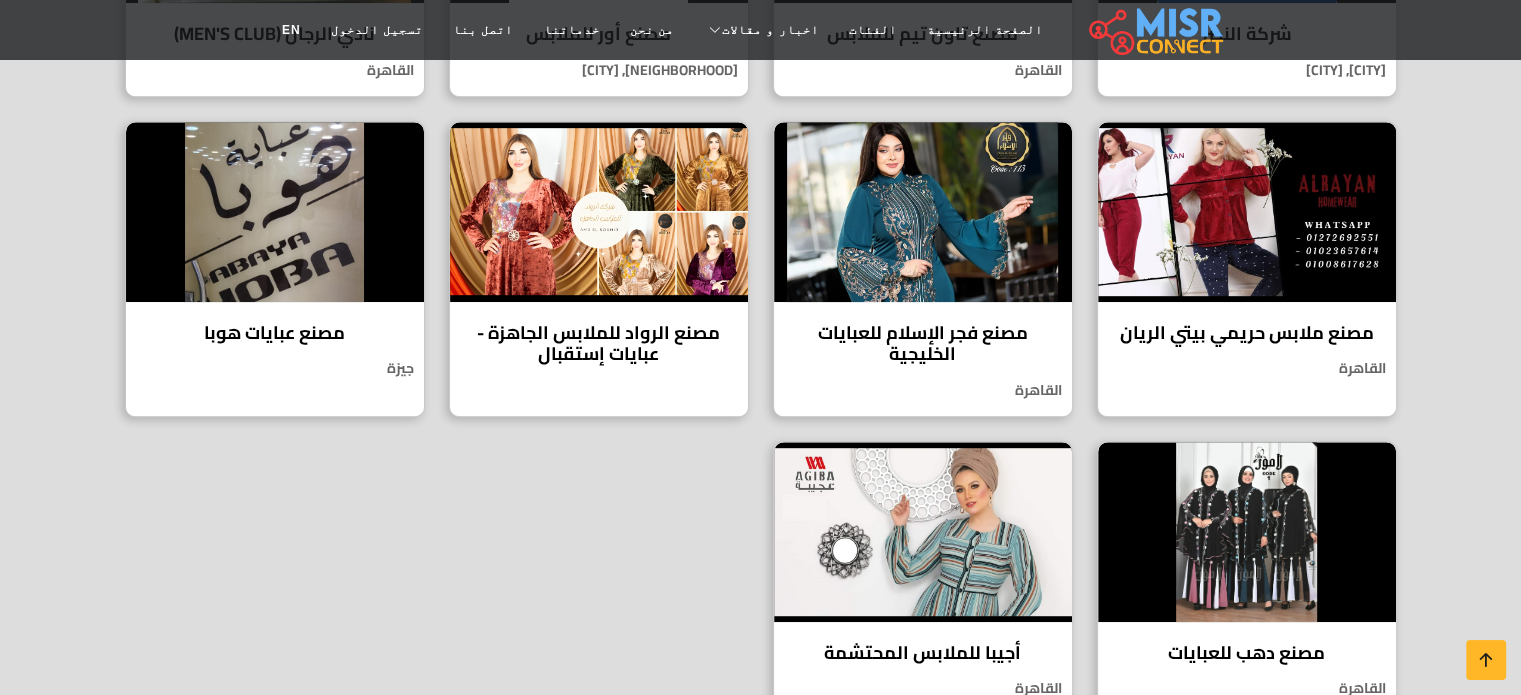 scroll, scrollTop: 1067, scrollLeft: 0, axis: vertical 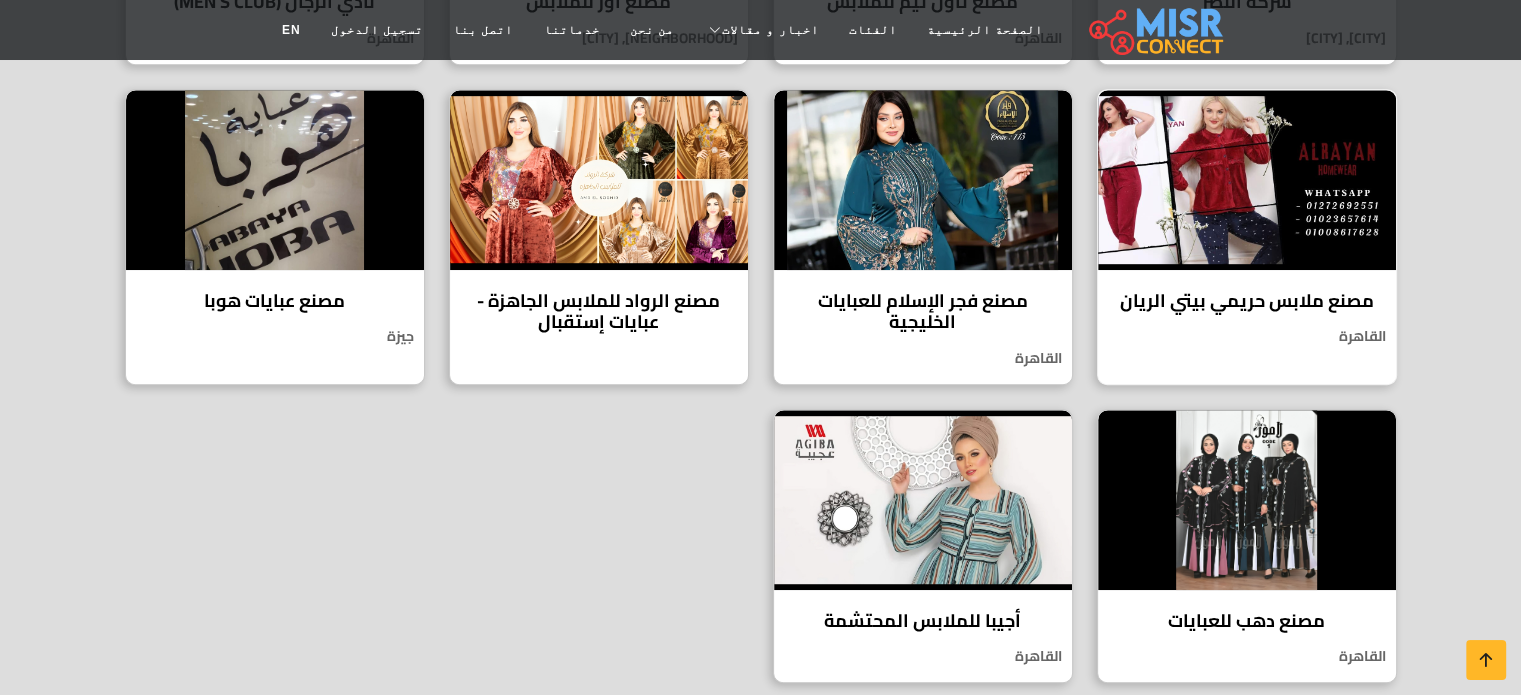 click on "مصنع ملابس حريمي بيتي الريان
مصنع ملابس حريمي بيتي الريان هو واحد من أفضل المصانع المتخصصة في صناعة الملابس الحريمي البيتي في مصر
القاهرة" at bounding box center (1247, 237) 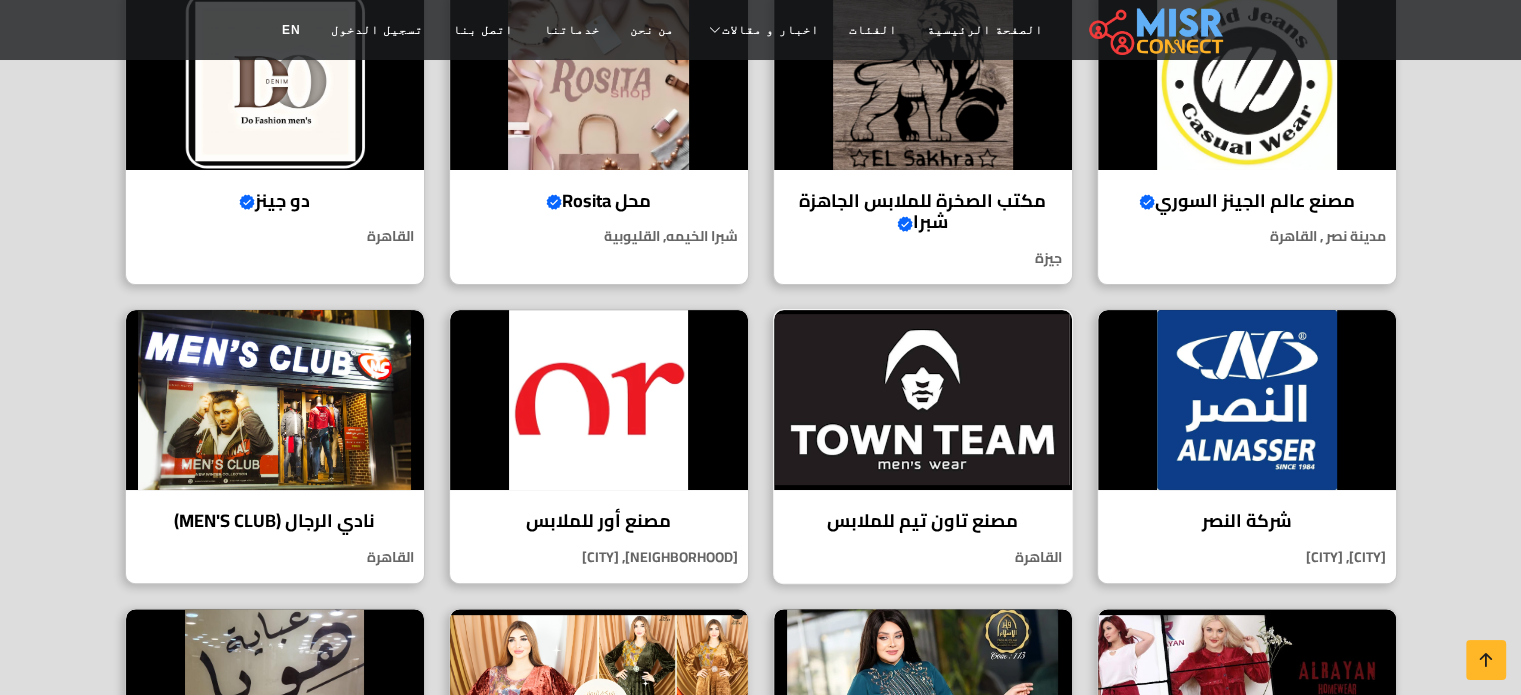 scroll, scrollTop: 533, scrollLeft: 0, axis: vertical 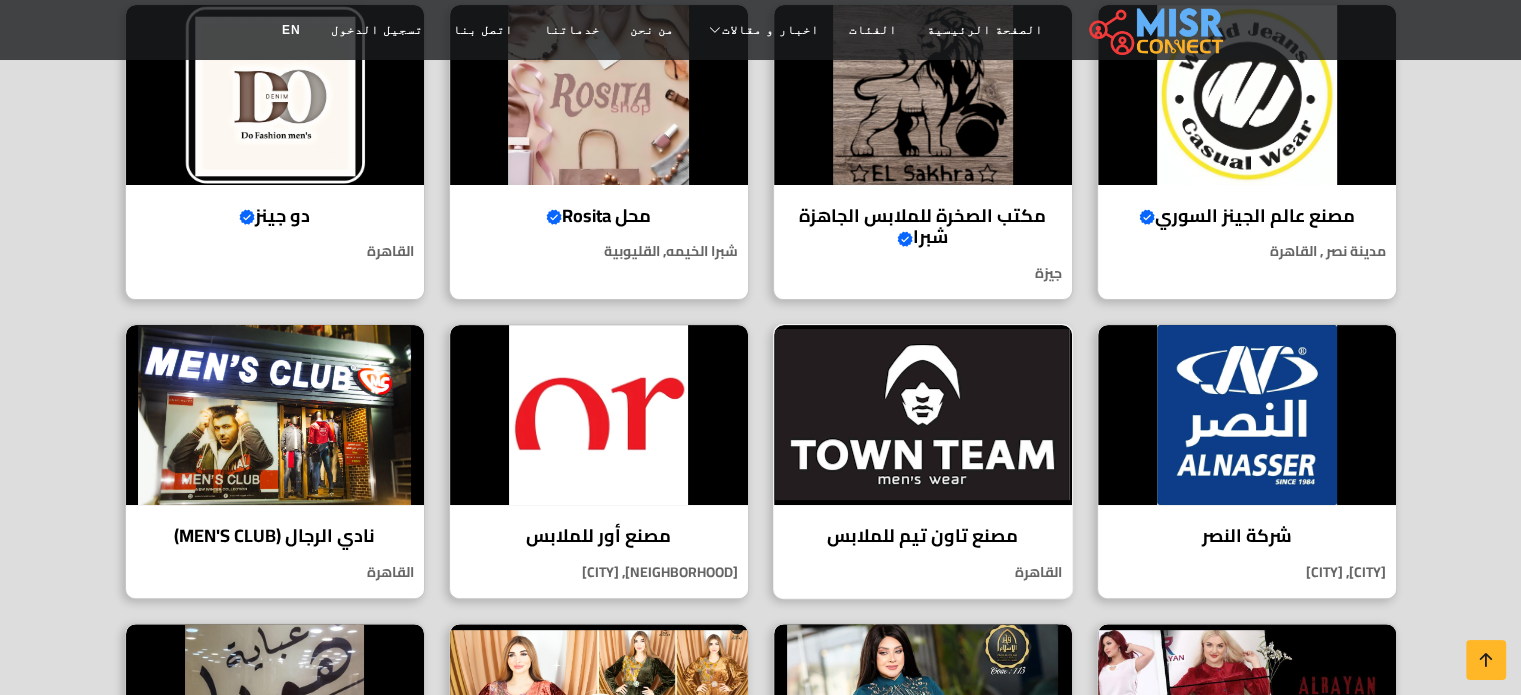click at bounding box center [923, 415] 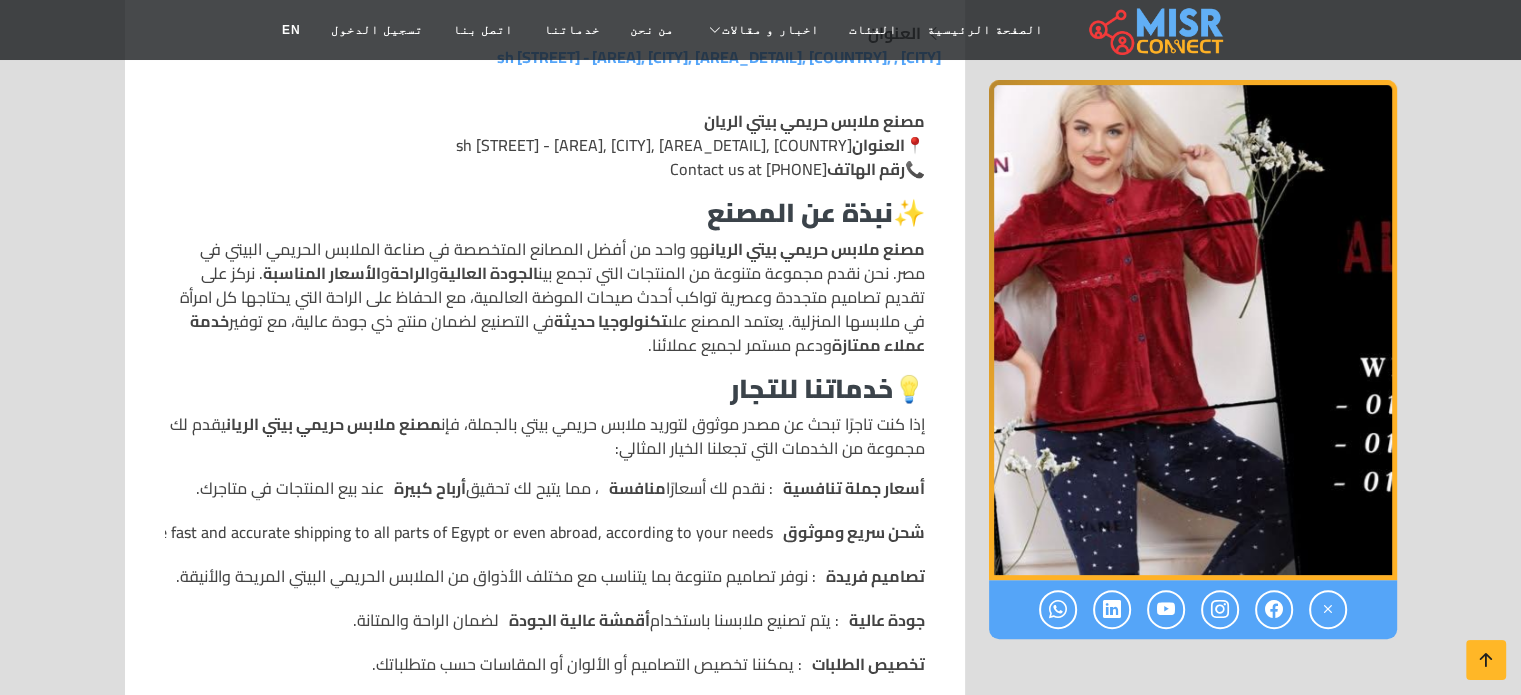 scroll, scrollTop: 266, scrollLeft: 0, axis: vertical 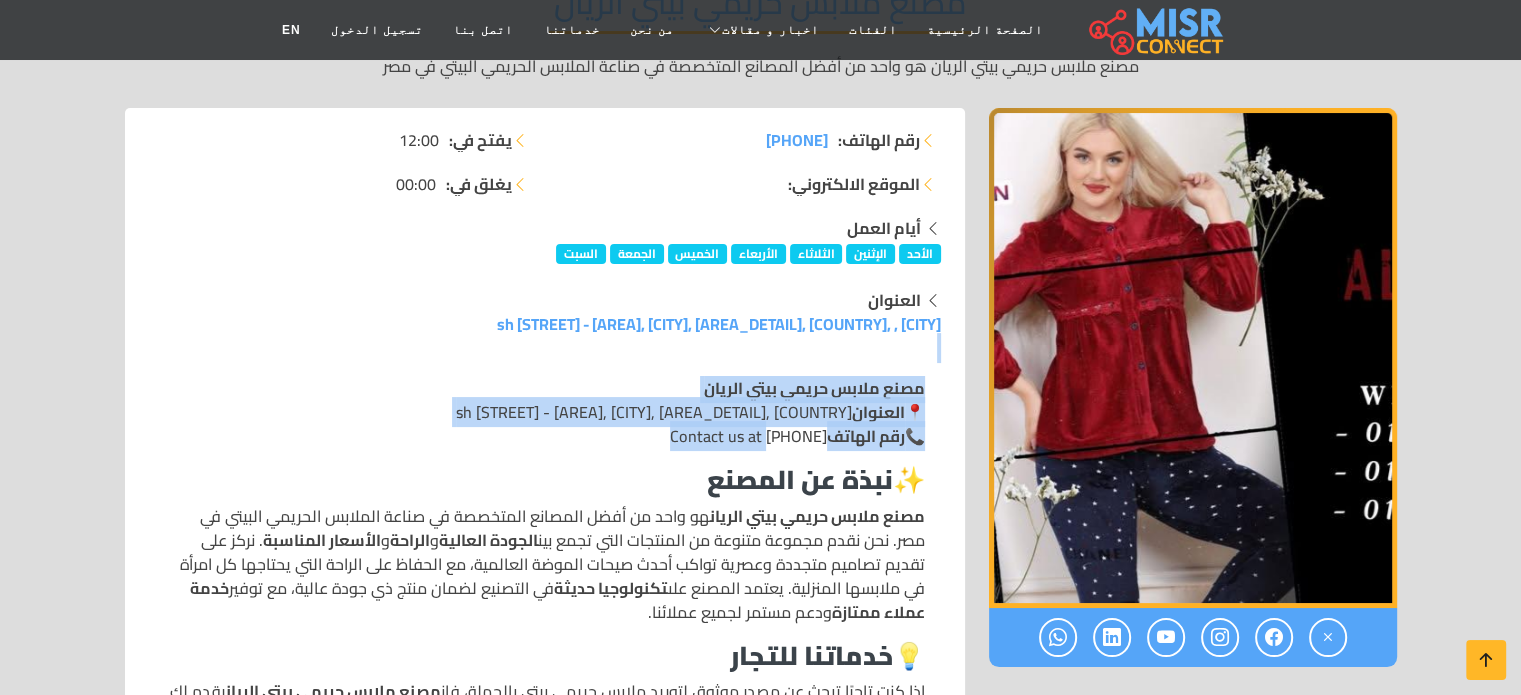 drag, startPoint x: 909, startPoint y: 356, endPoint x: 695, endPoint y: 436, distance: 228.46443 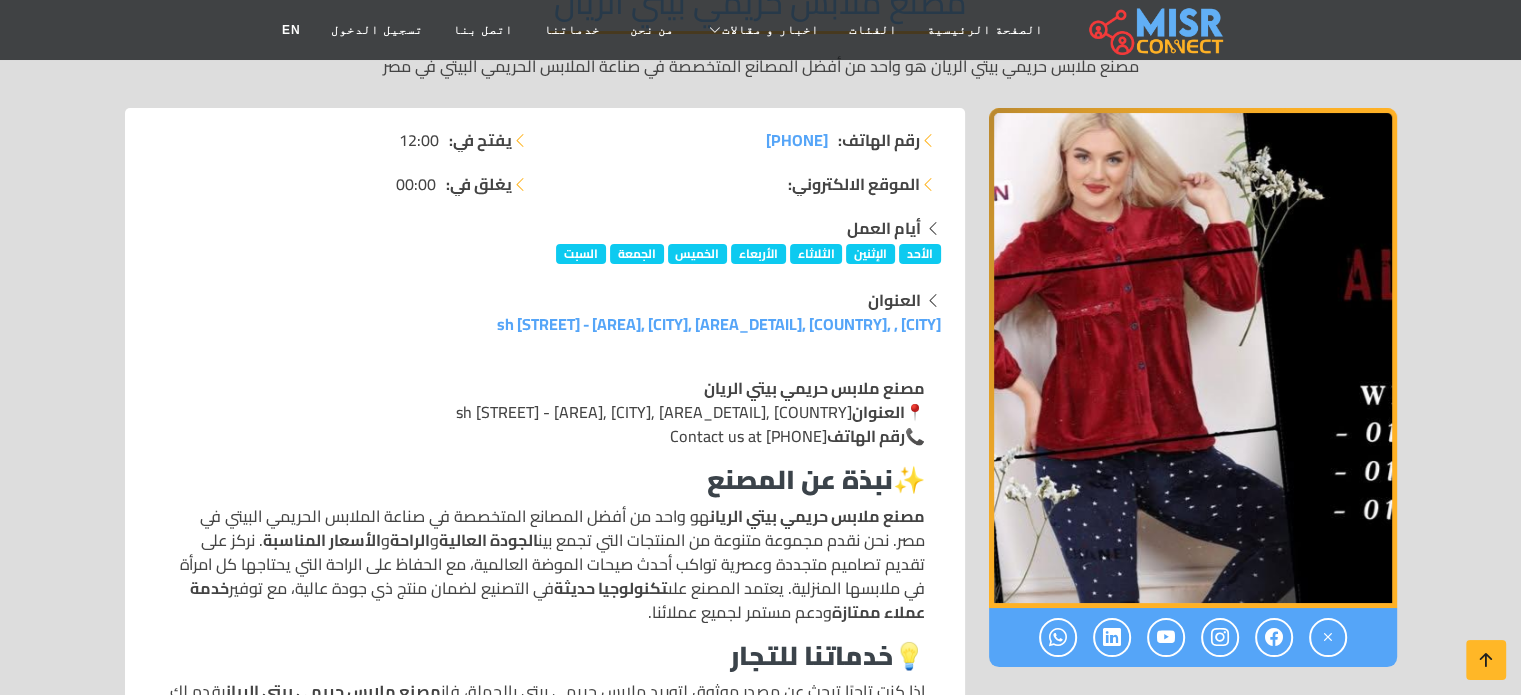 click on "Address: sh [STREET] - [AREA], [CITY], [AREA_DETAIL], [COUNTRY], , [CITY]" at bounding box center (545, 312) 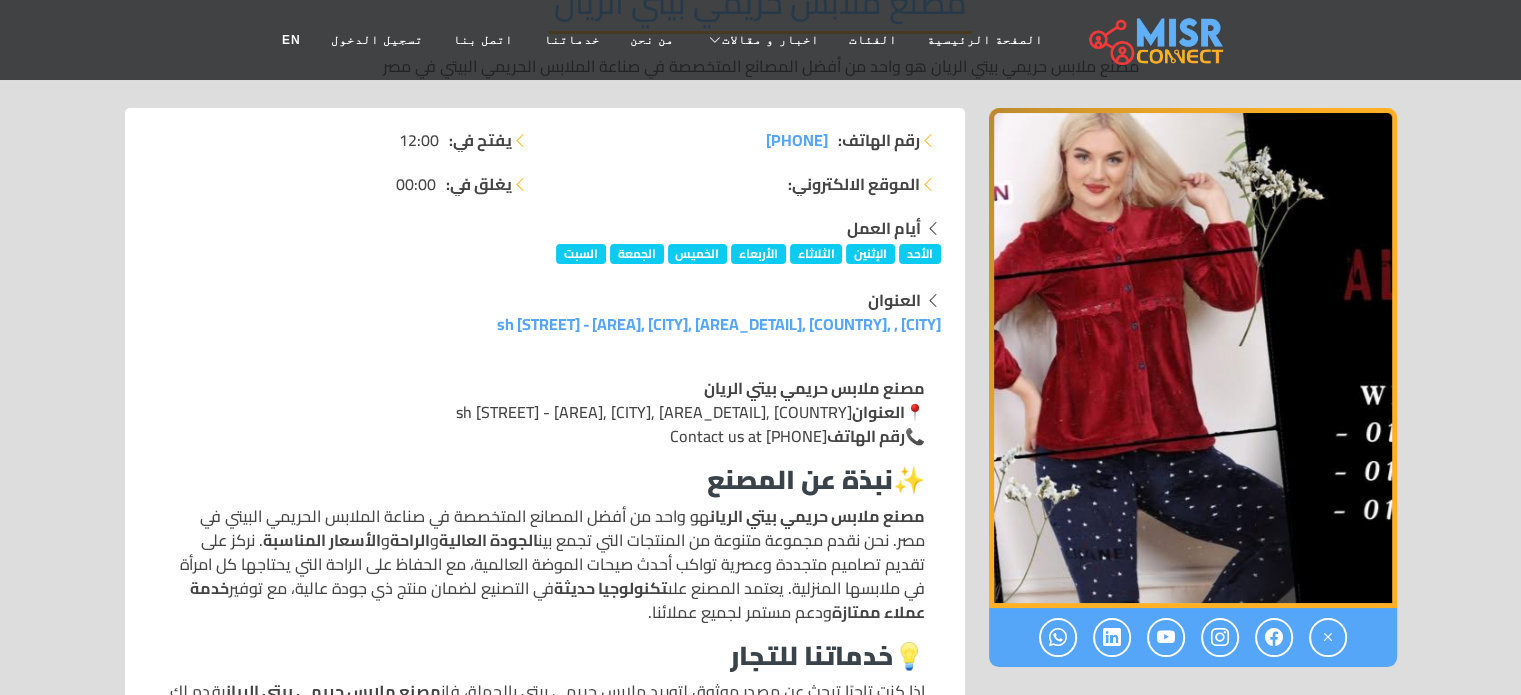 scroll, scrollTop: 0, scrollLeft: 0, axis: both 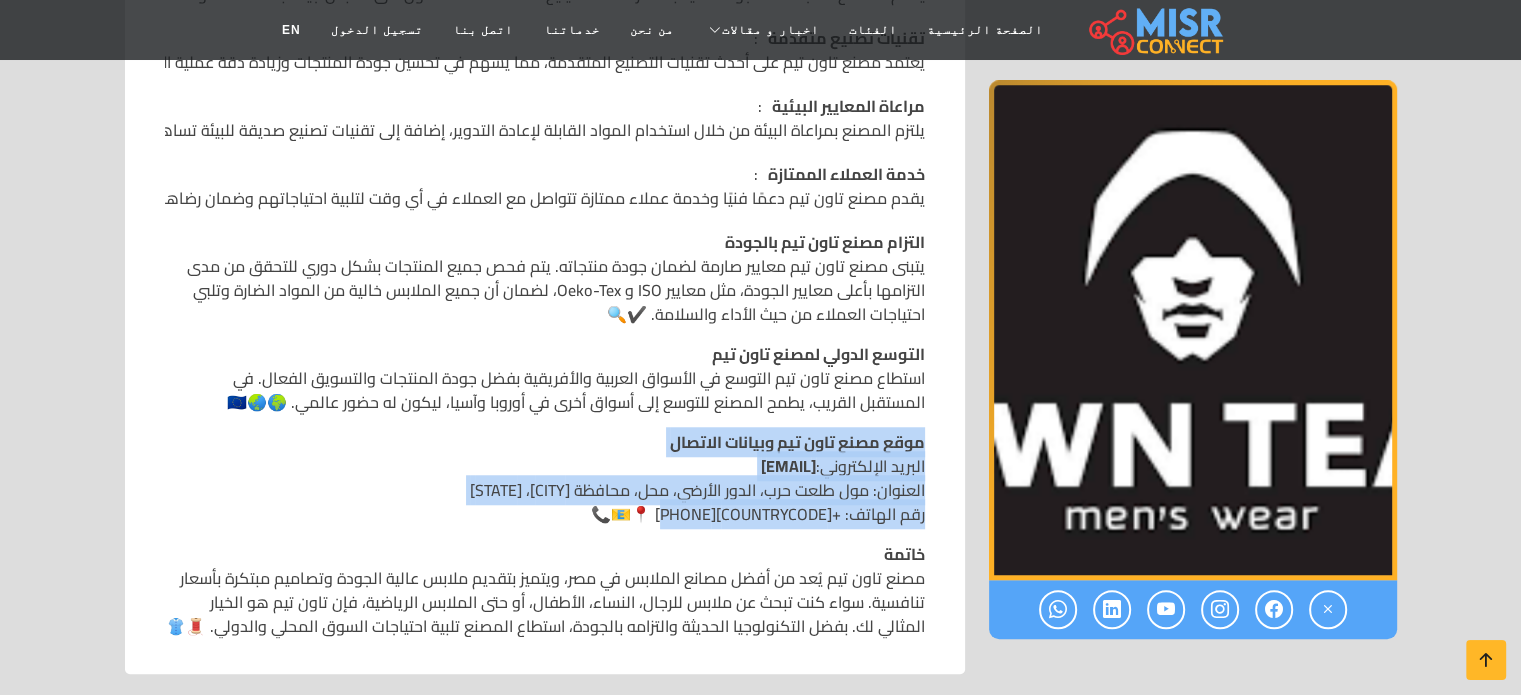 drag, startPoint x: 919, startPoint y: 439, endPoint x: 660, endPoint y: 519, distance: 271.0738 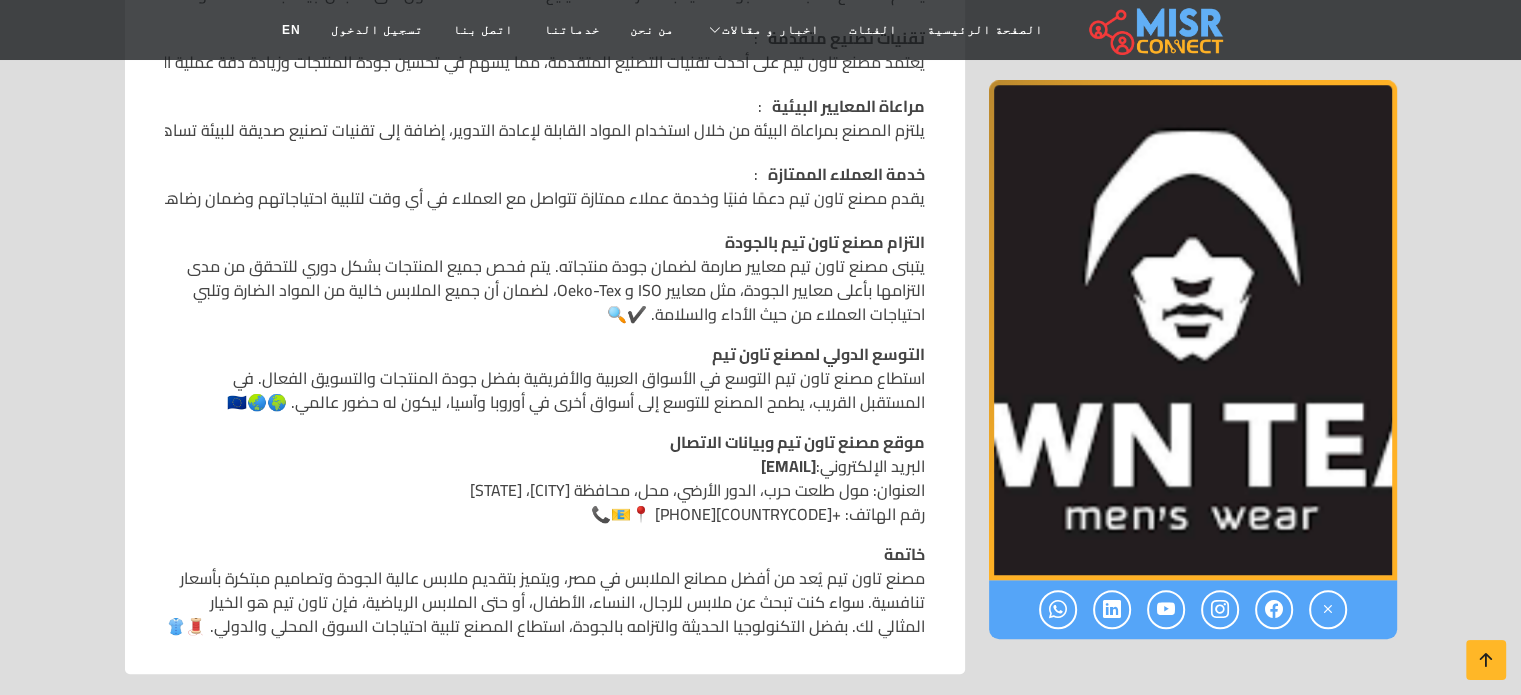 click on "خاتمة مصنع تاون تيم يُعد من أفضل مصانع الملابس في مصر، ويتميز بتقديم ملابس عالية الجودة وتصاميم مبتكرة بأسعار تنافسية. سواء كنت تبحث عن ملابس للرجال، النساء، الأطفال، أو حتى الملابس الرياضية، فإن تاون تيم هو الخيار المثالي لك. بفضل التكنولوجيا الحديثة والتزامه بالجودة، استطاع المصنع تلبية احتياجات السوق المحلي والدولي. 🧵👚" at bounding box center (545, 590) 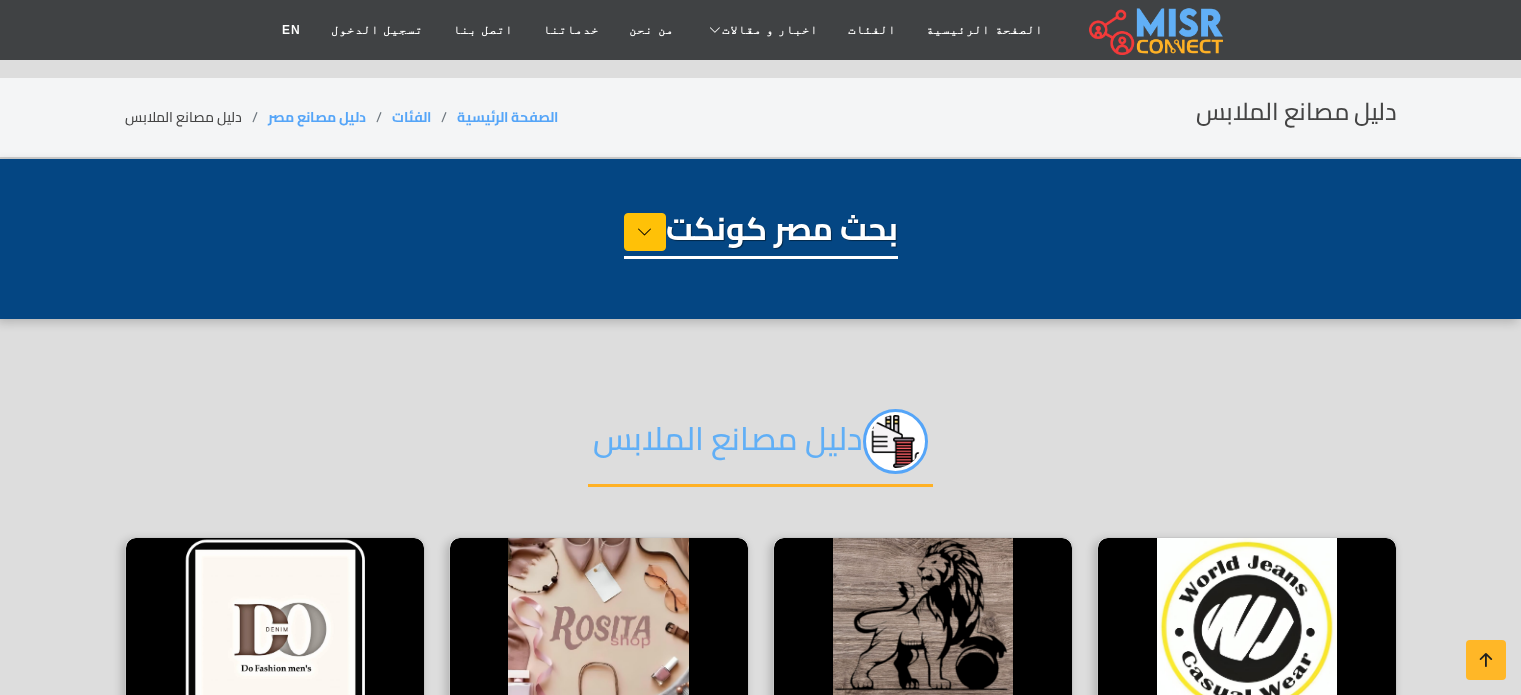select on "**********" 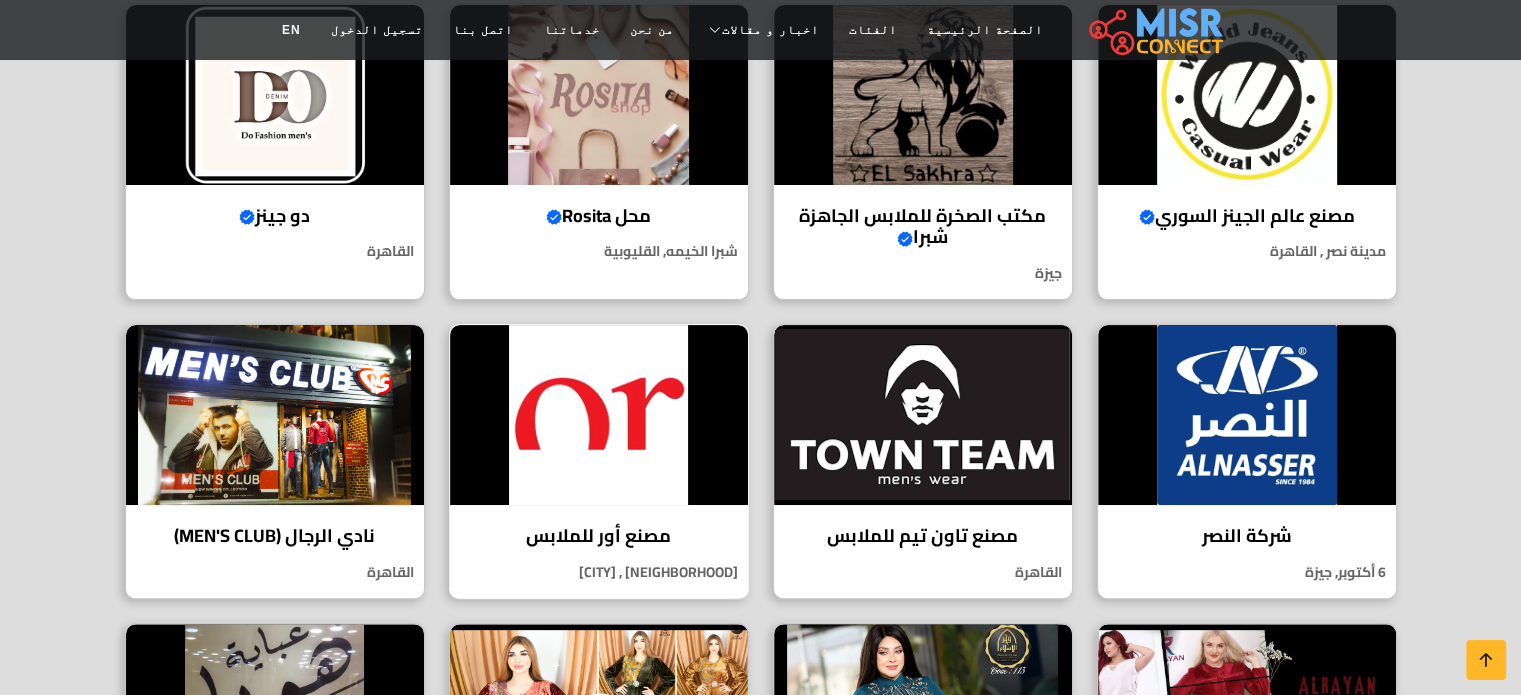 click at bounding box center [599, 415] 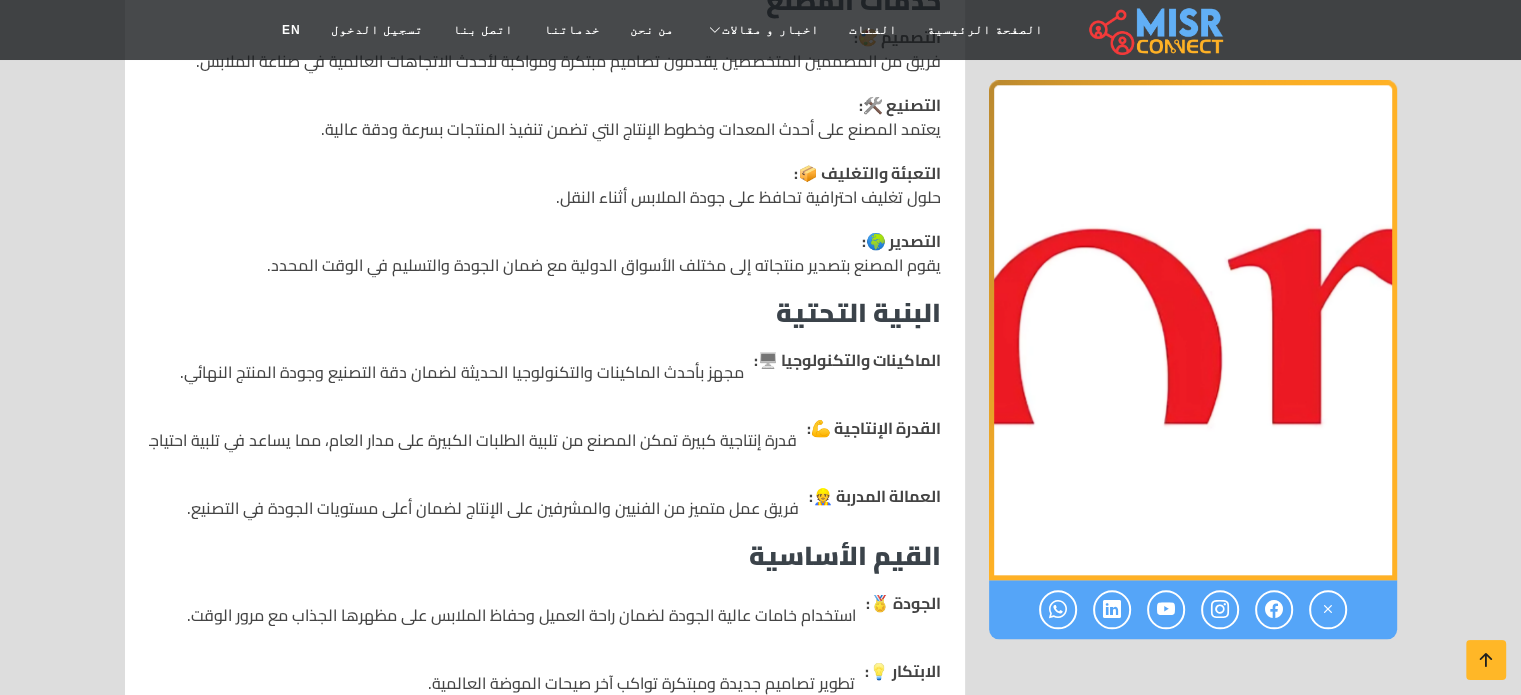 scroll, scrollTop: 2666, scrollLeft: 0, axis: vertical 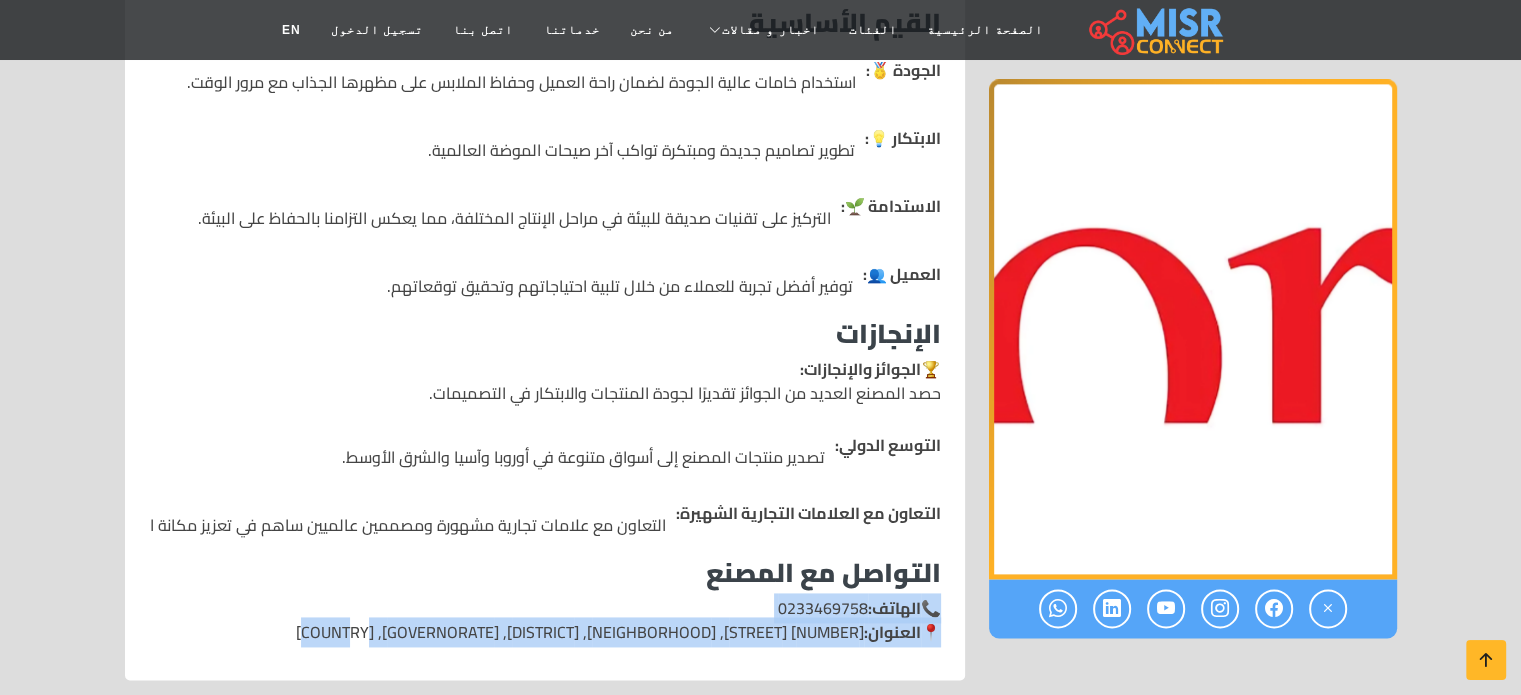 drag, startPoint x: 936, startPoint y: 575, endPoint x: 376, endPoint y: 619, distance: 561.7259 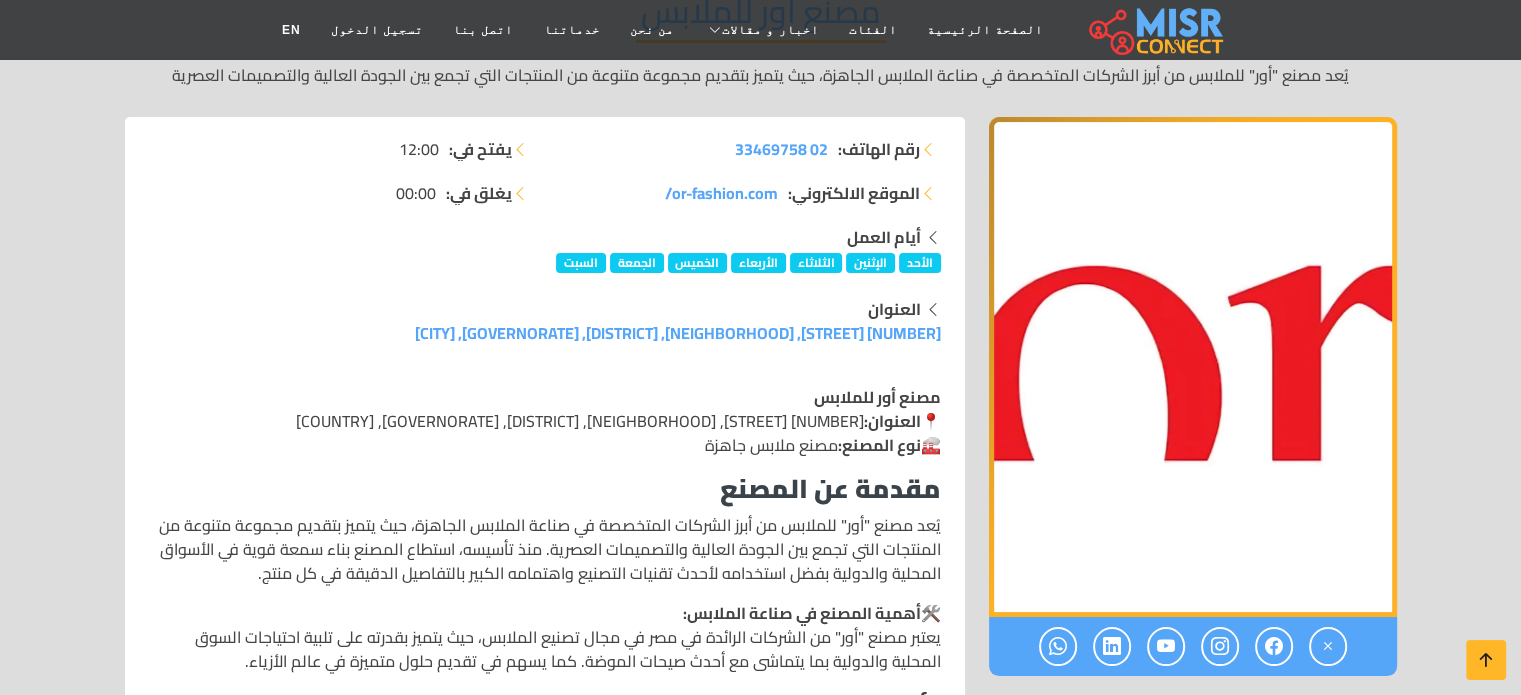scroll, scrollTop: 266, scrollLeft: 0, axis: vertical 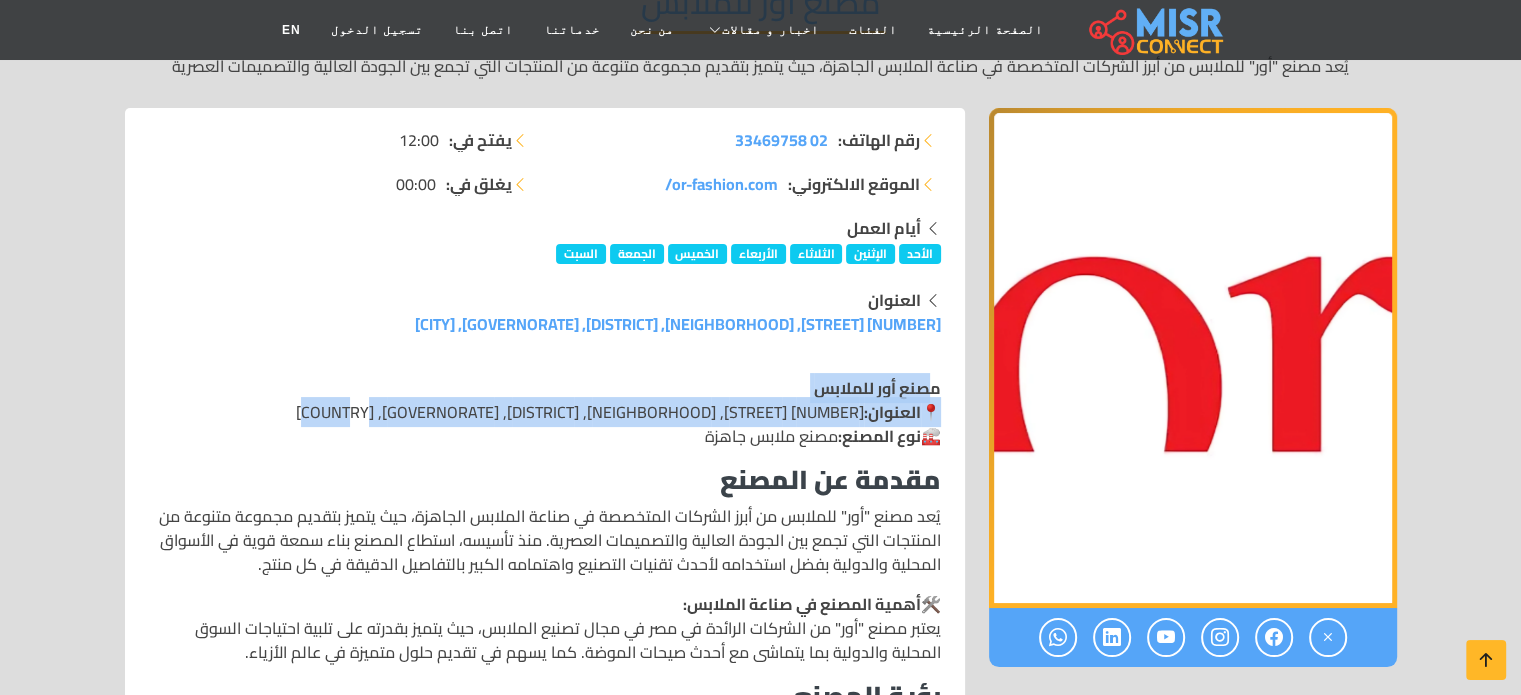 drag, startPoint x: 934, startPoint y: 382, endPoint x: 368, endPoint y: 417, distance: 567.0811 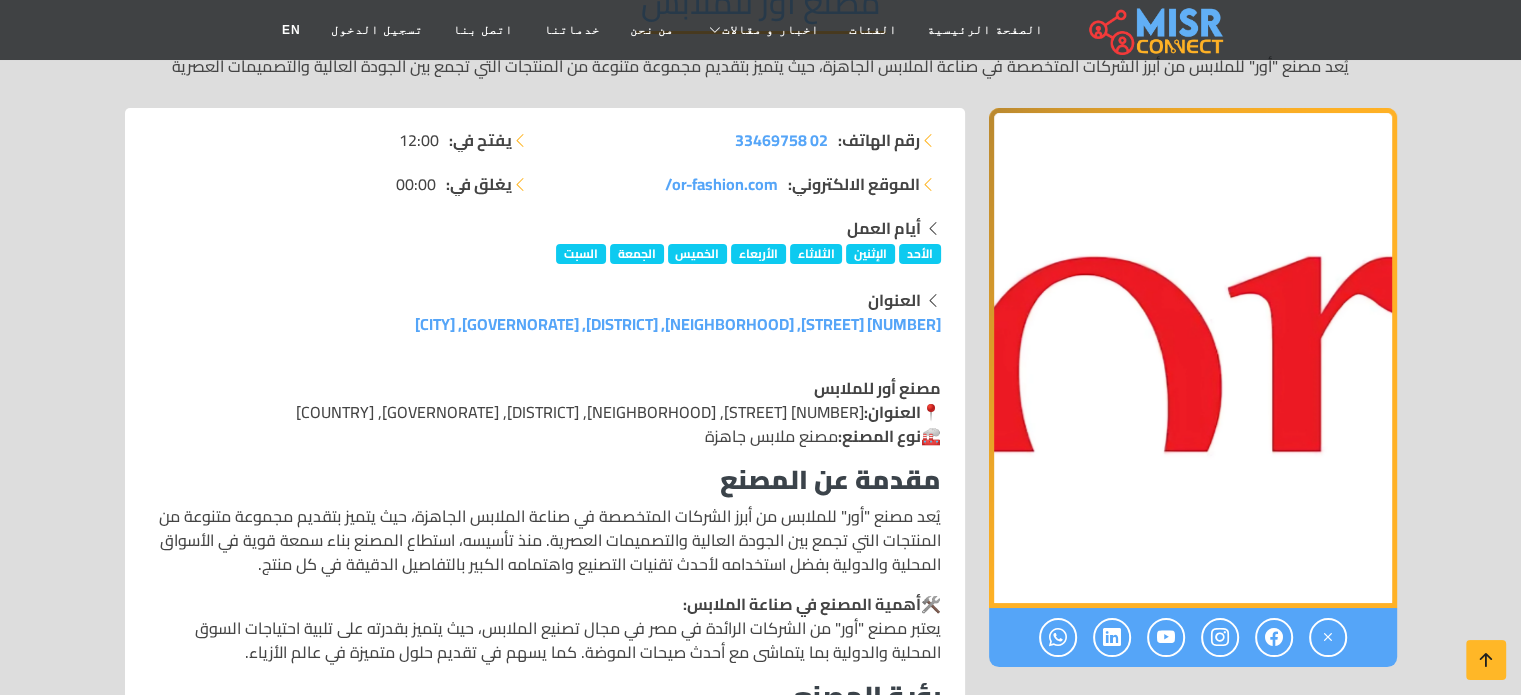 click at bounding box center (1193, 1594) 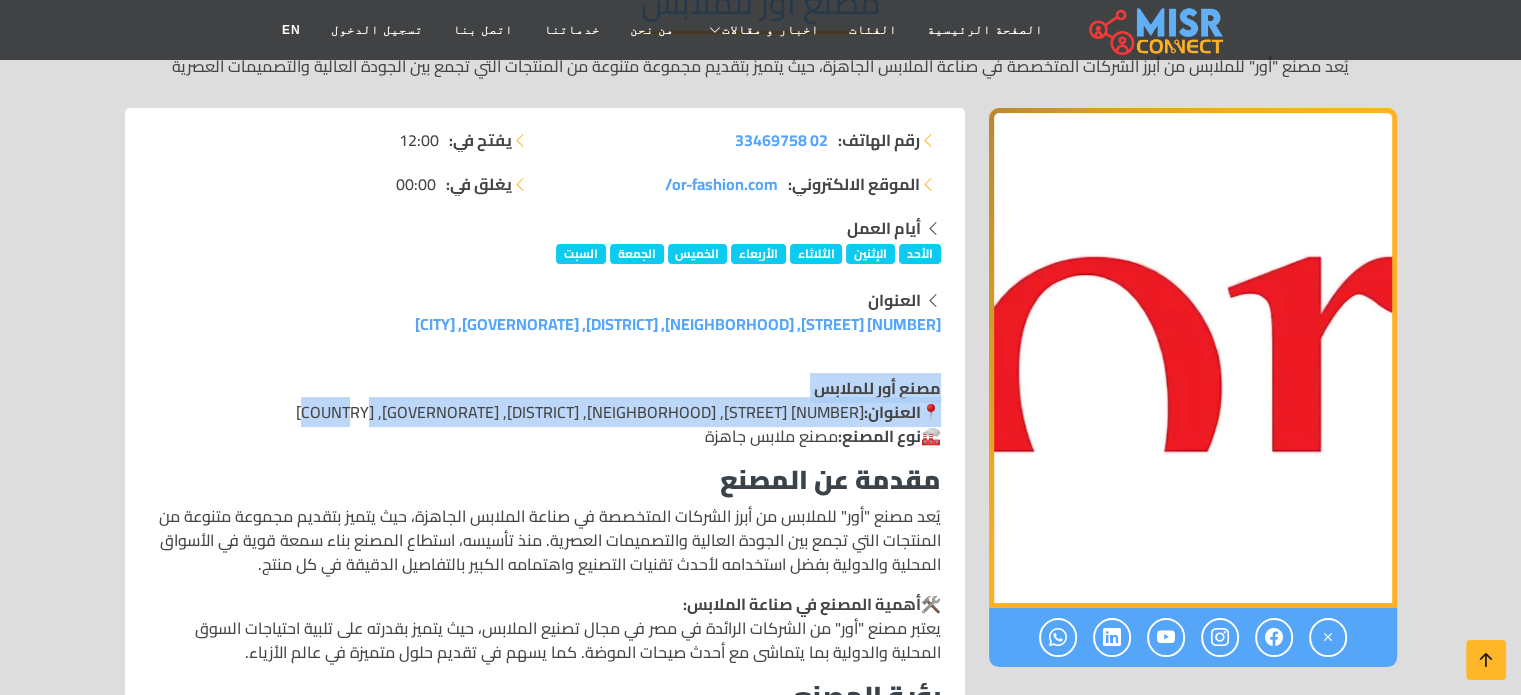 drag, startPoint x: 950, startPoint y: 374, endPoint x: 367, endPoint y: 405, distance: 583.8236 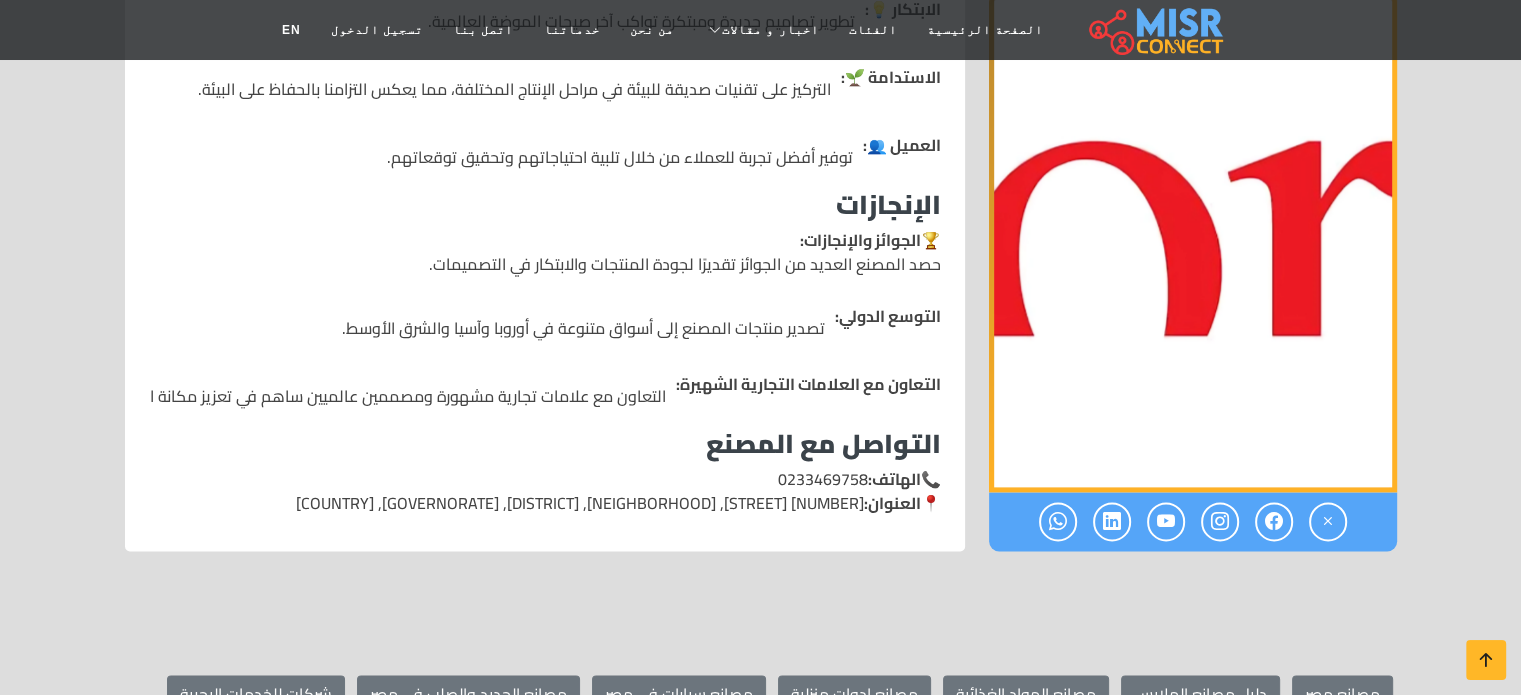scroll, scrollTop: 2933, scrollLeft: 0, axis: vertical 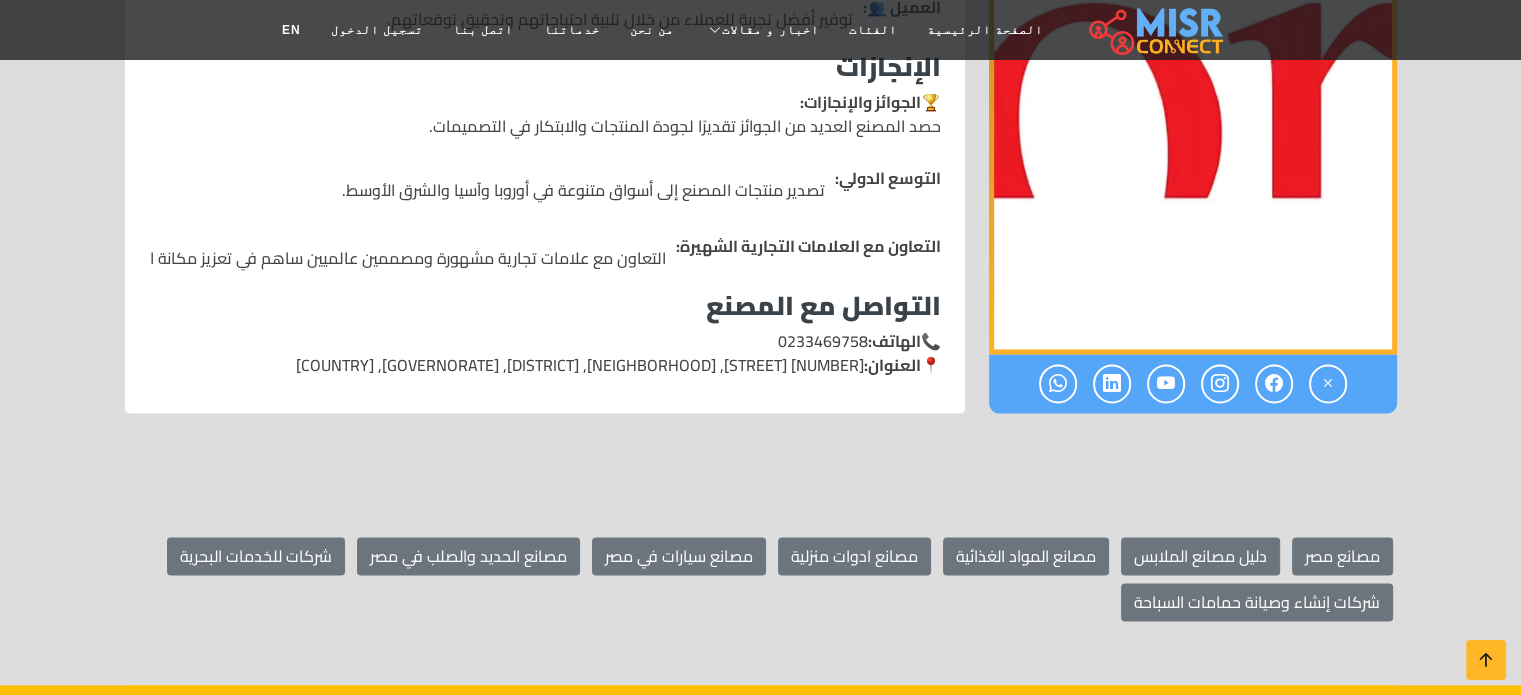 click on "رقم الهاتف:    [PHONE]
الموقع الالكتروني:   or-fashion.com/
يفتح في:   12:00
يغلق في:   00:00
أيام العمل
الأحد
الإثنين
الثلاثاء
الأربعاء
الخميس
الجمعة
السبت
العنوان
📍  🏭" at bounding box center [545, -1073] 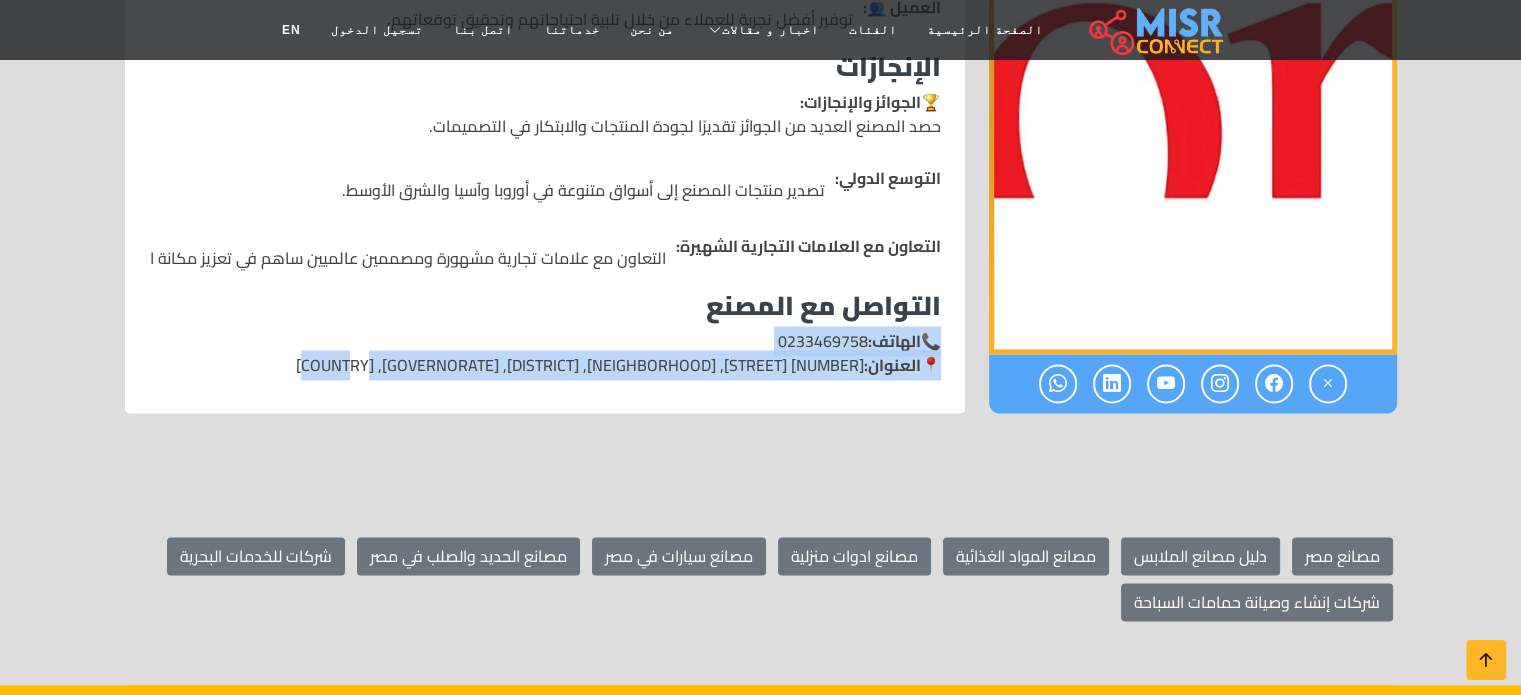 drag, startPoint x: 937, startPoint y: 311, endPoint x: 368, endPoint y: 391, distance: 574.5964 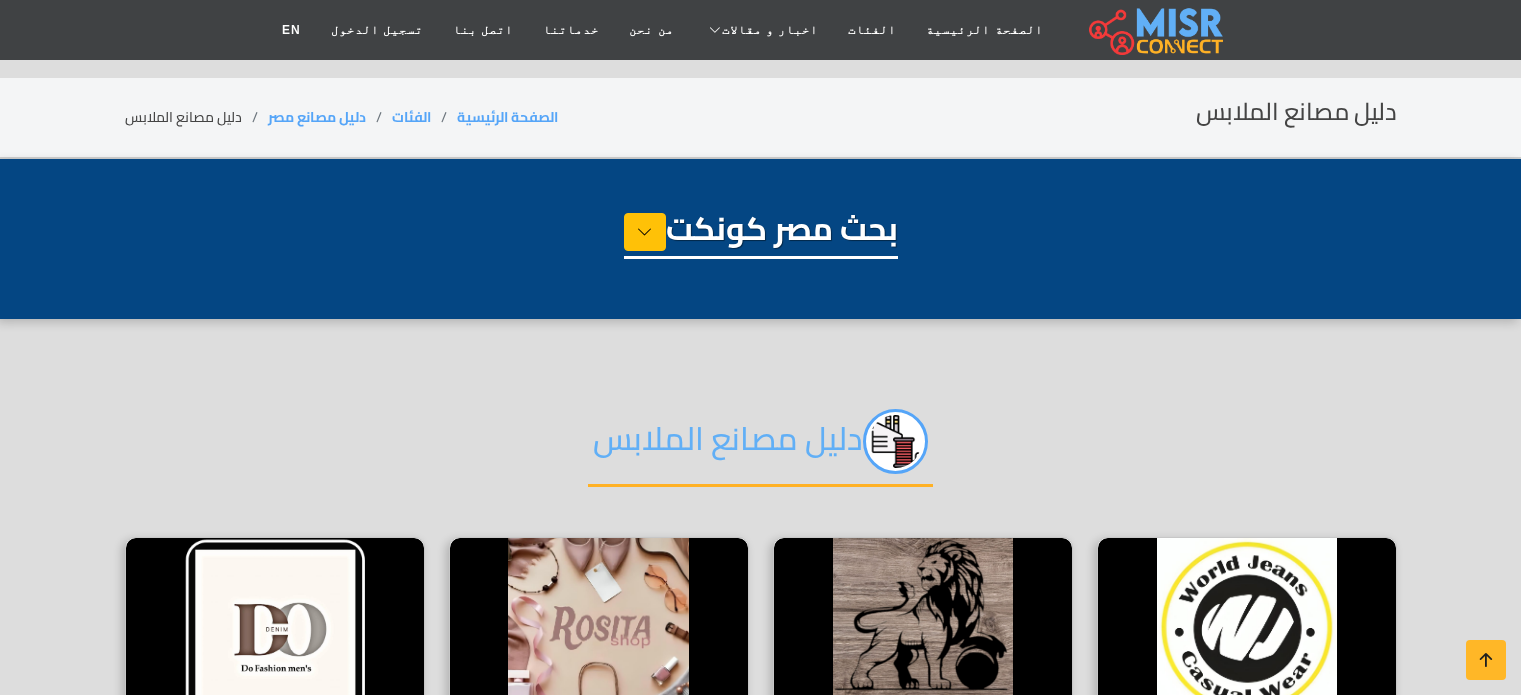 select on "**********" 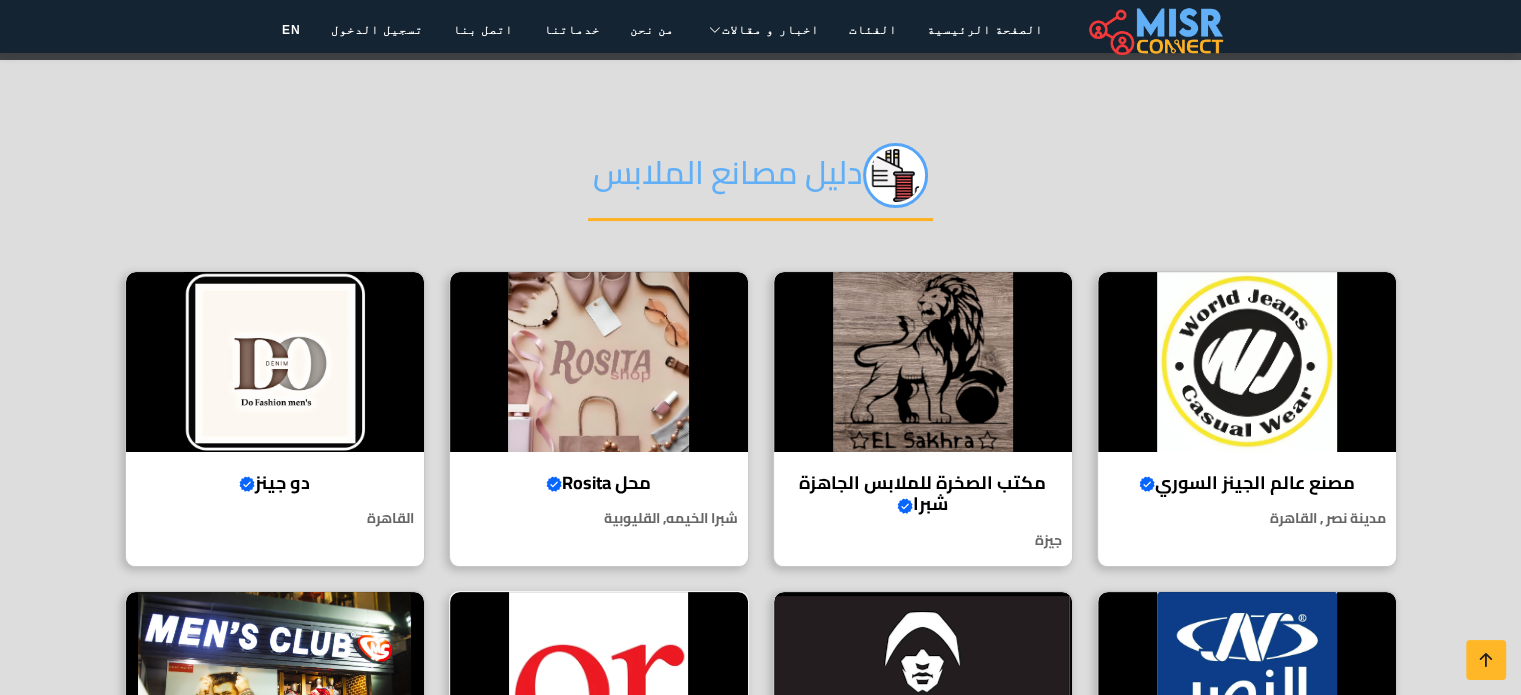 scroll, scrollTop: 800, scrollLeft: 0, axis: vertical 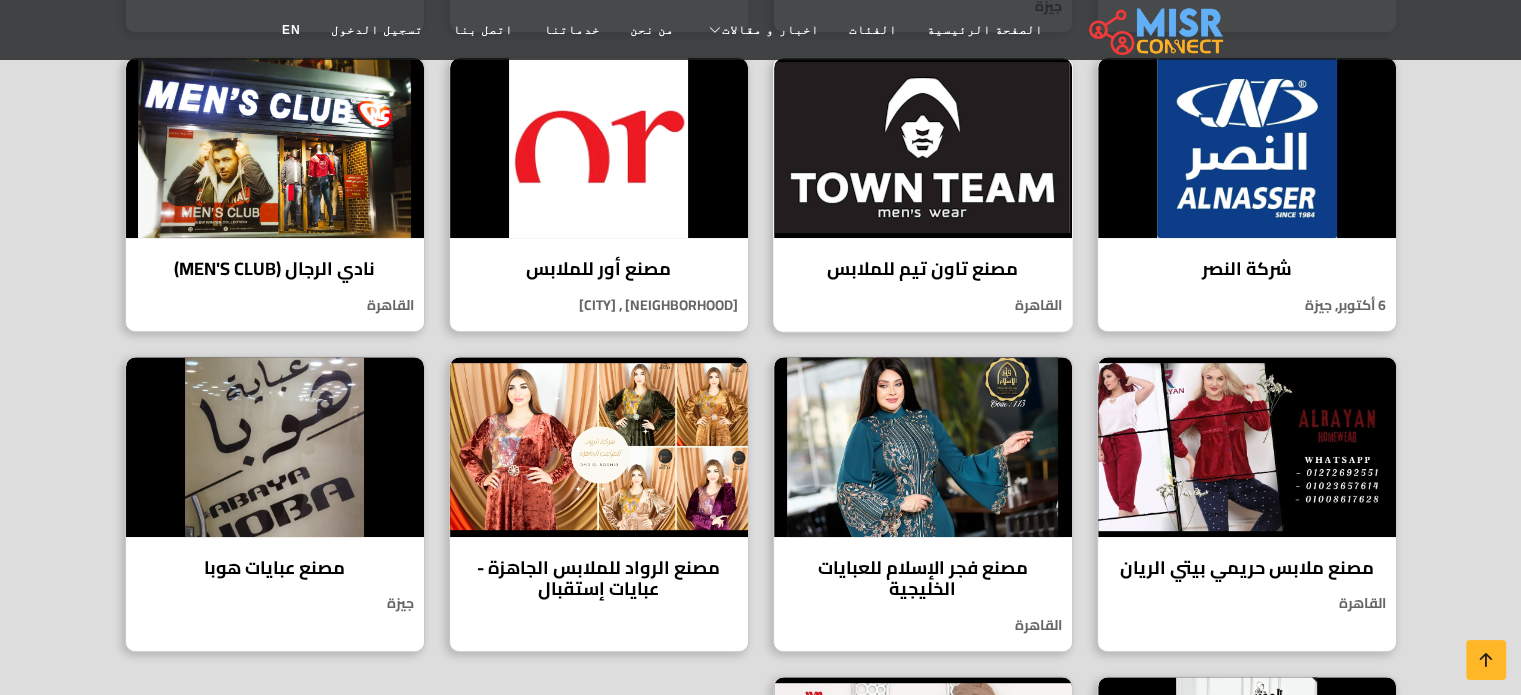 click on "مصنع تاون تيم للملابس" at bounding box center [923, 269] 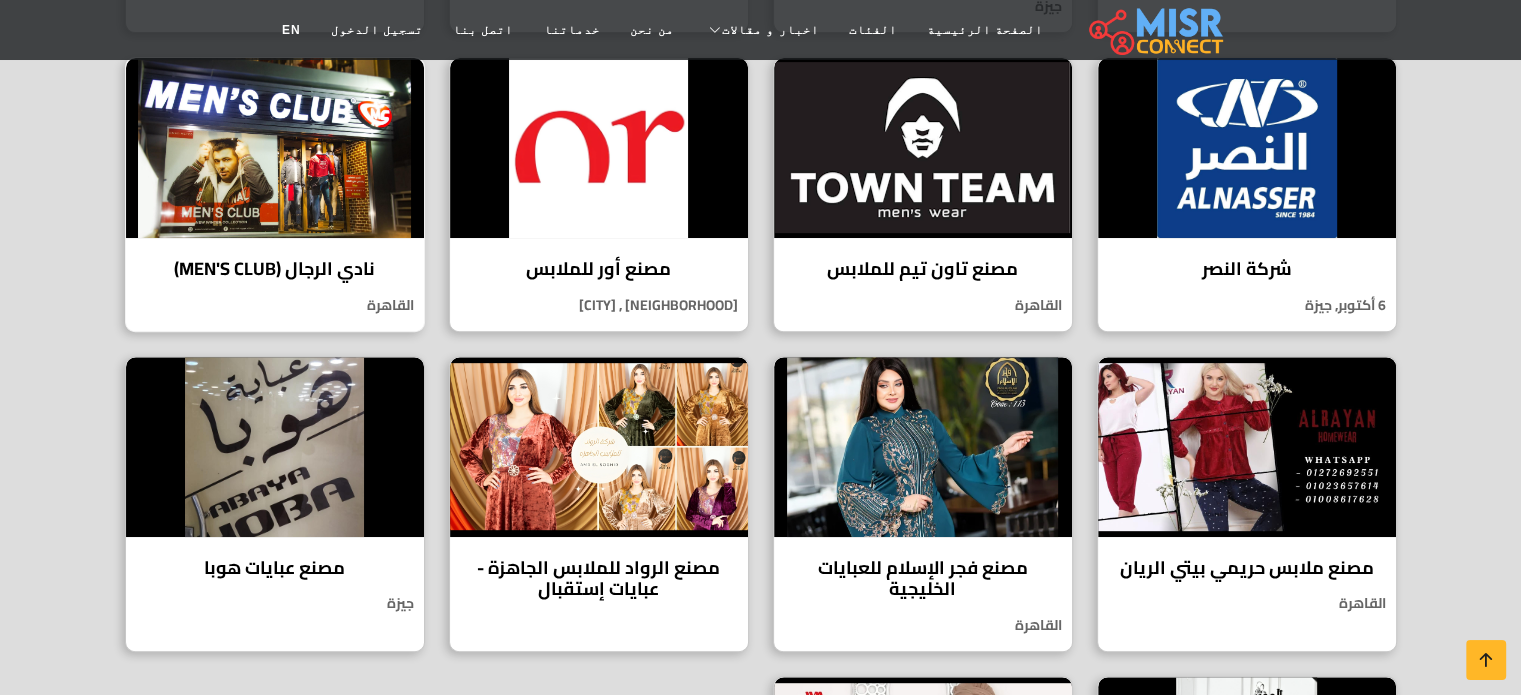 click on "القاهرة" at bounding box center (275, 305) 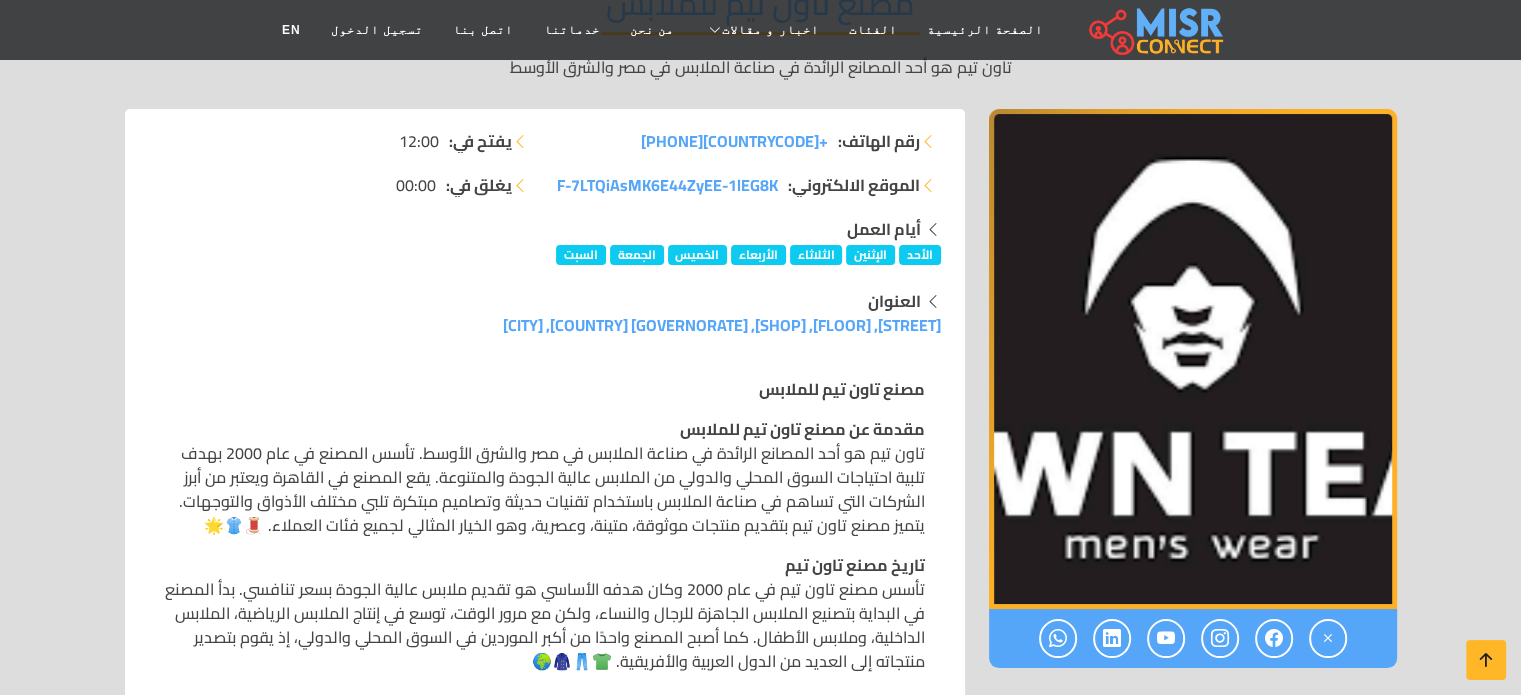 scroll, scrollTop: 266, scrollLeft: 0, axis: vertical 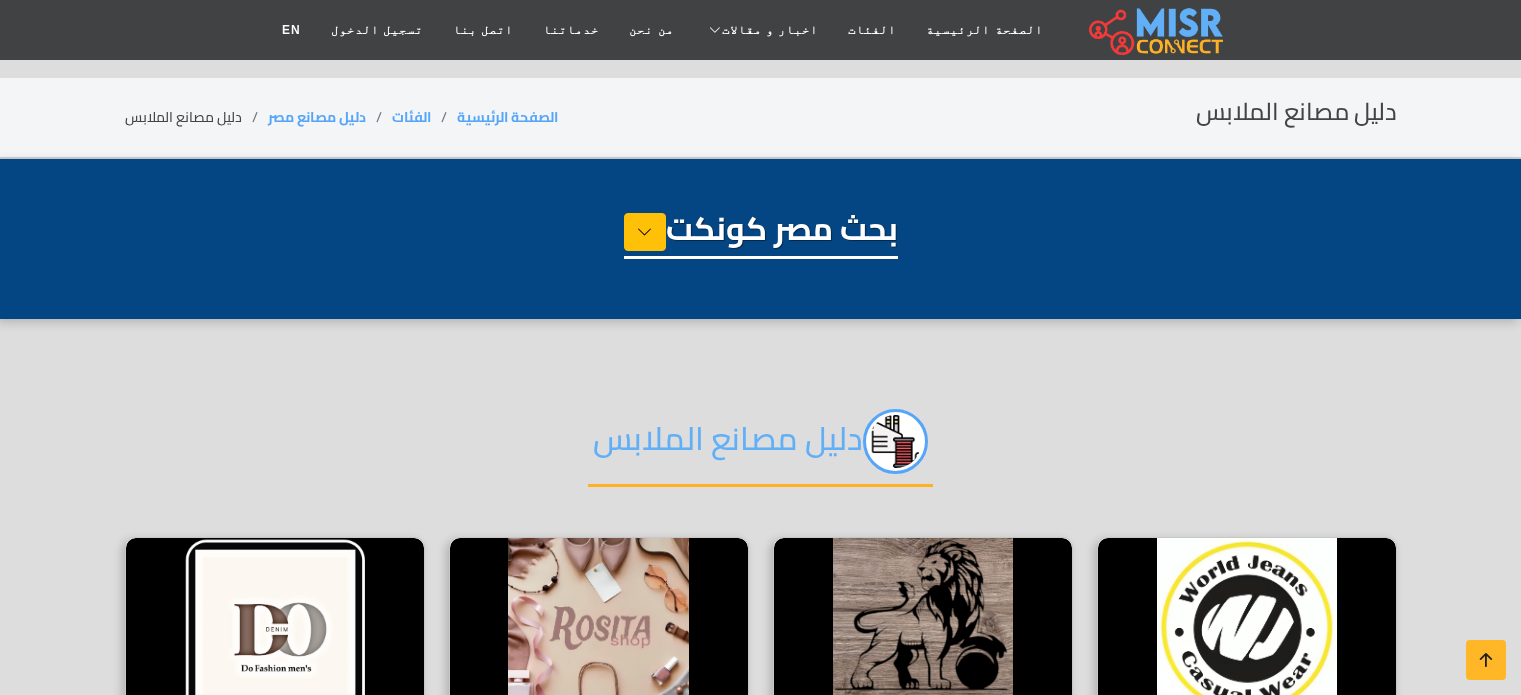 select on "**********" 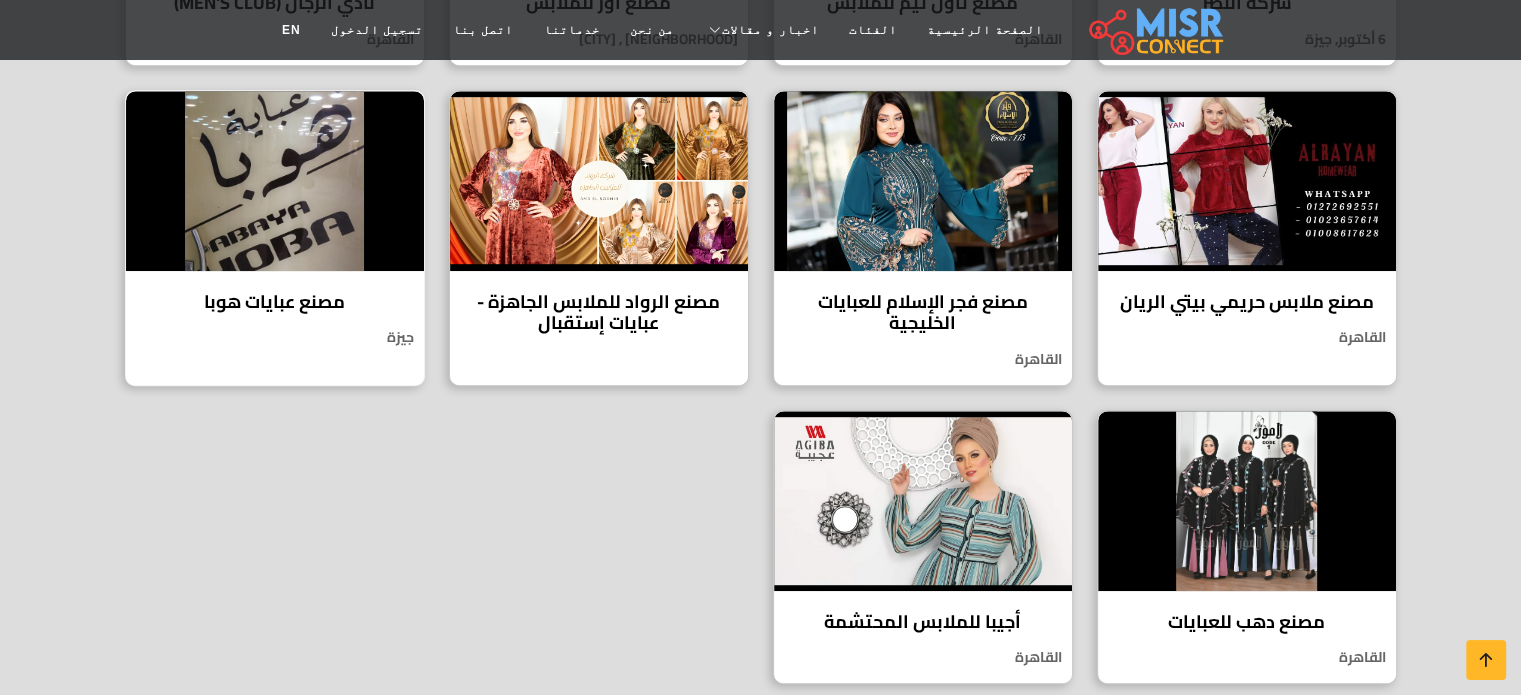 scroll, scrollTop: 800, scrollLeft: 0, axis: vertical 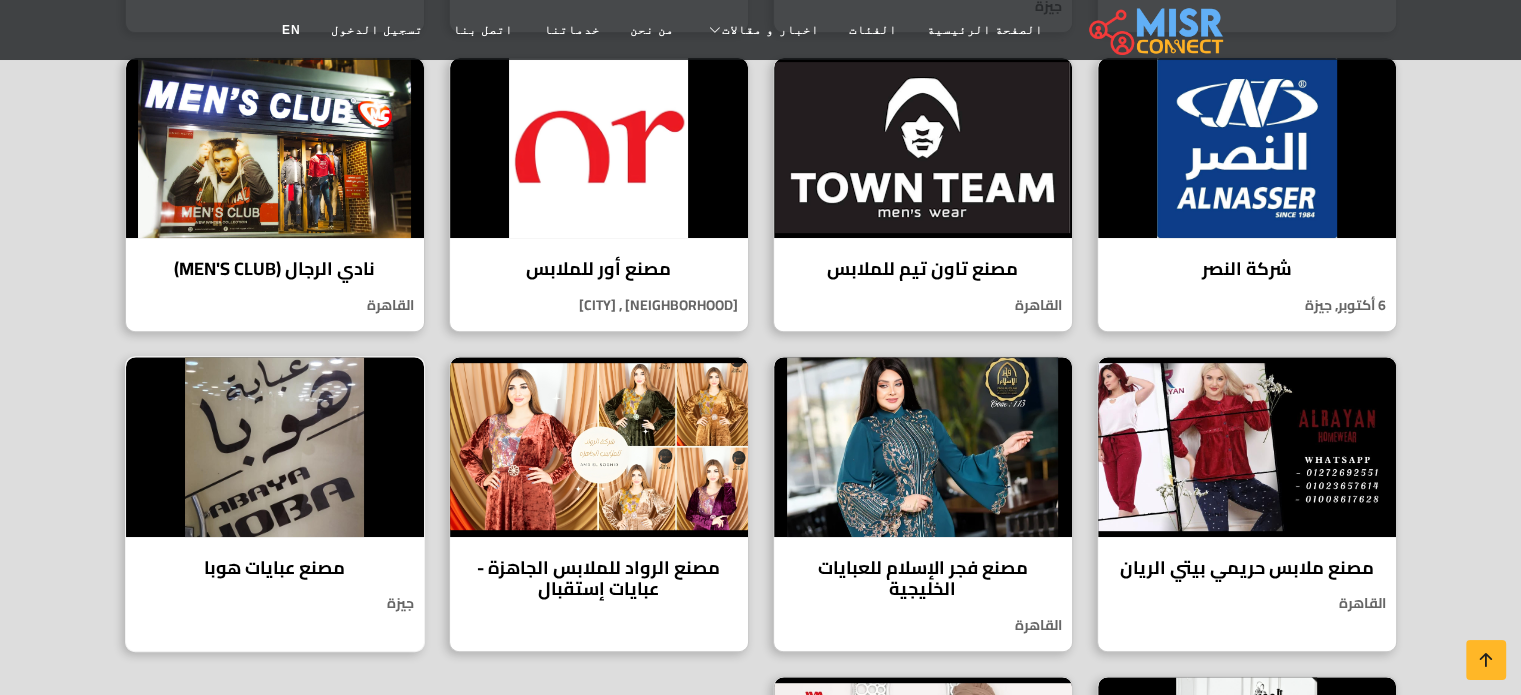 click at bounding box center (275, 447) 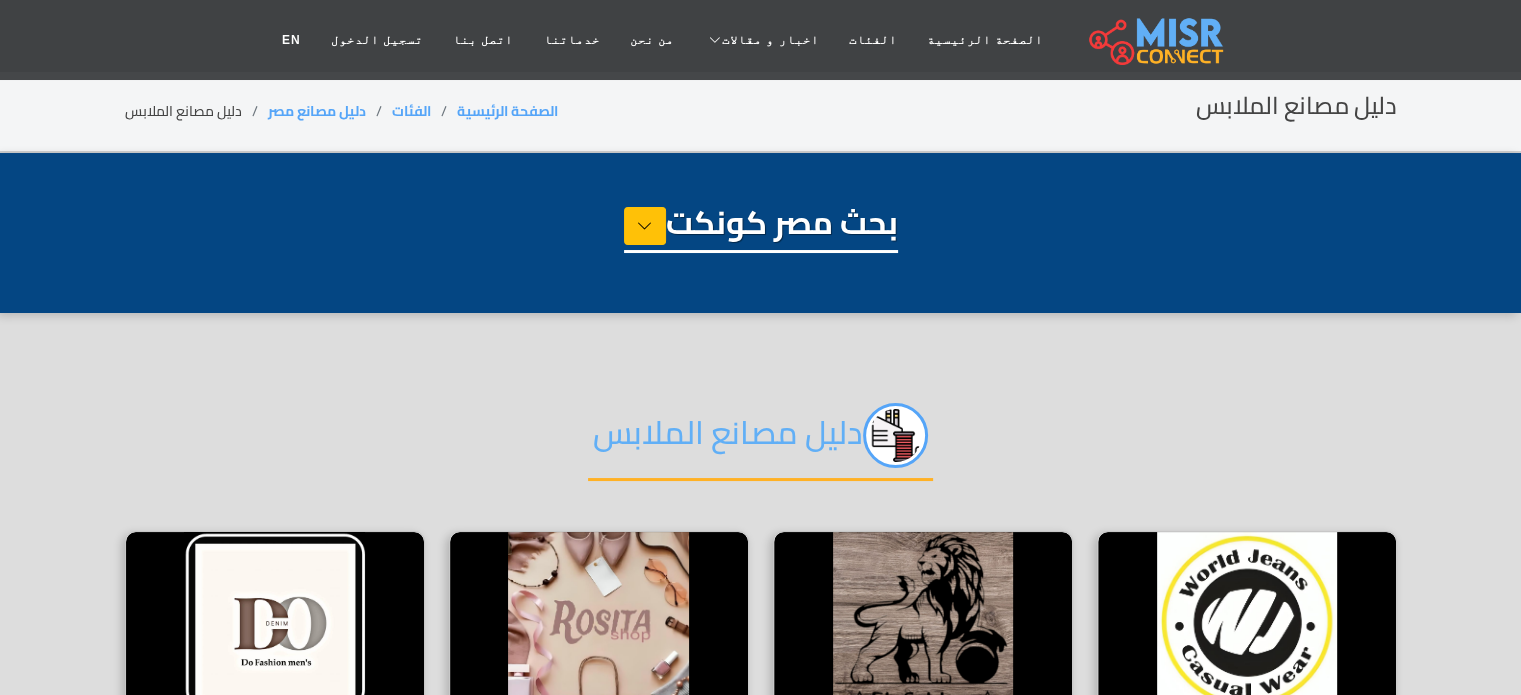 scroll, scrollTop: 0, scrollLeft: 0, axis: both 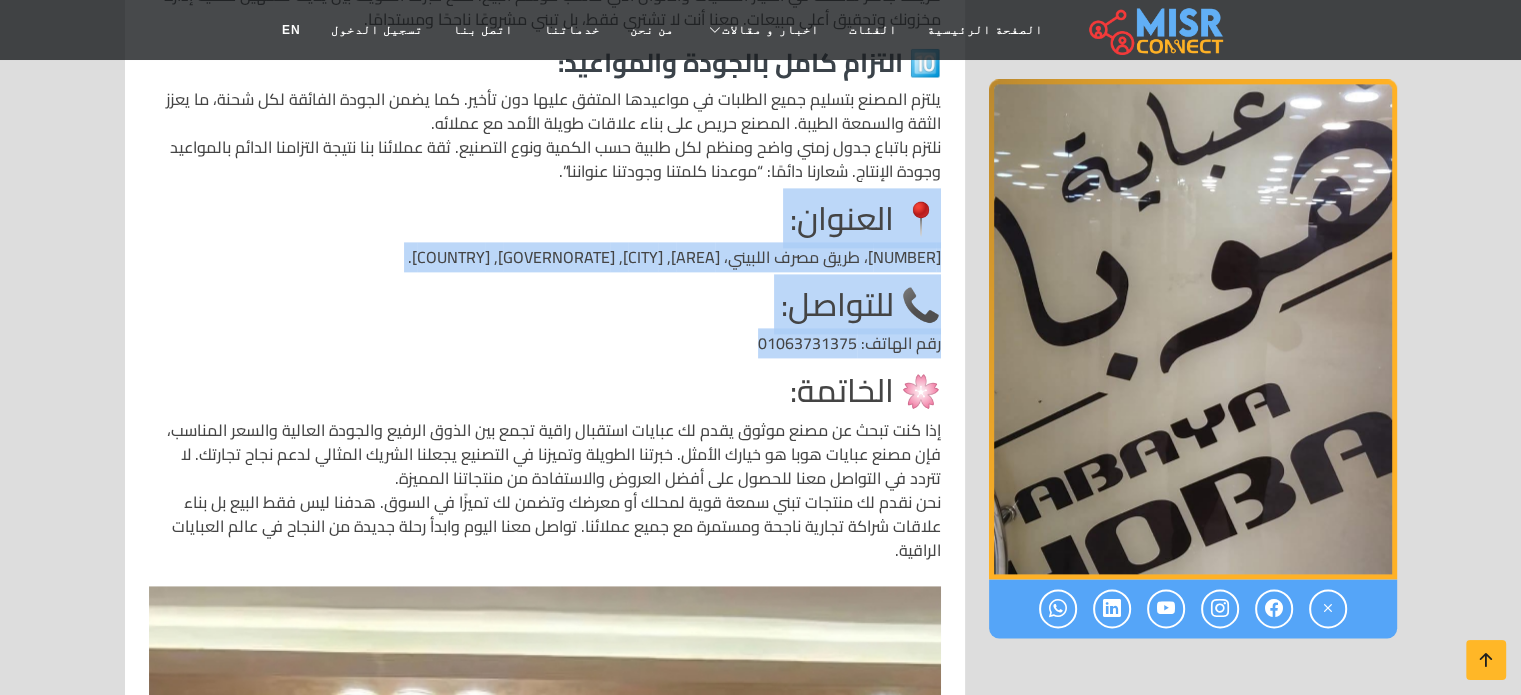 drag, startPoint x: 948, startPoint y: 179, endPoint x: 760, endPoint y: 327, distance: 239.26555 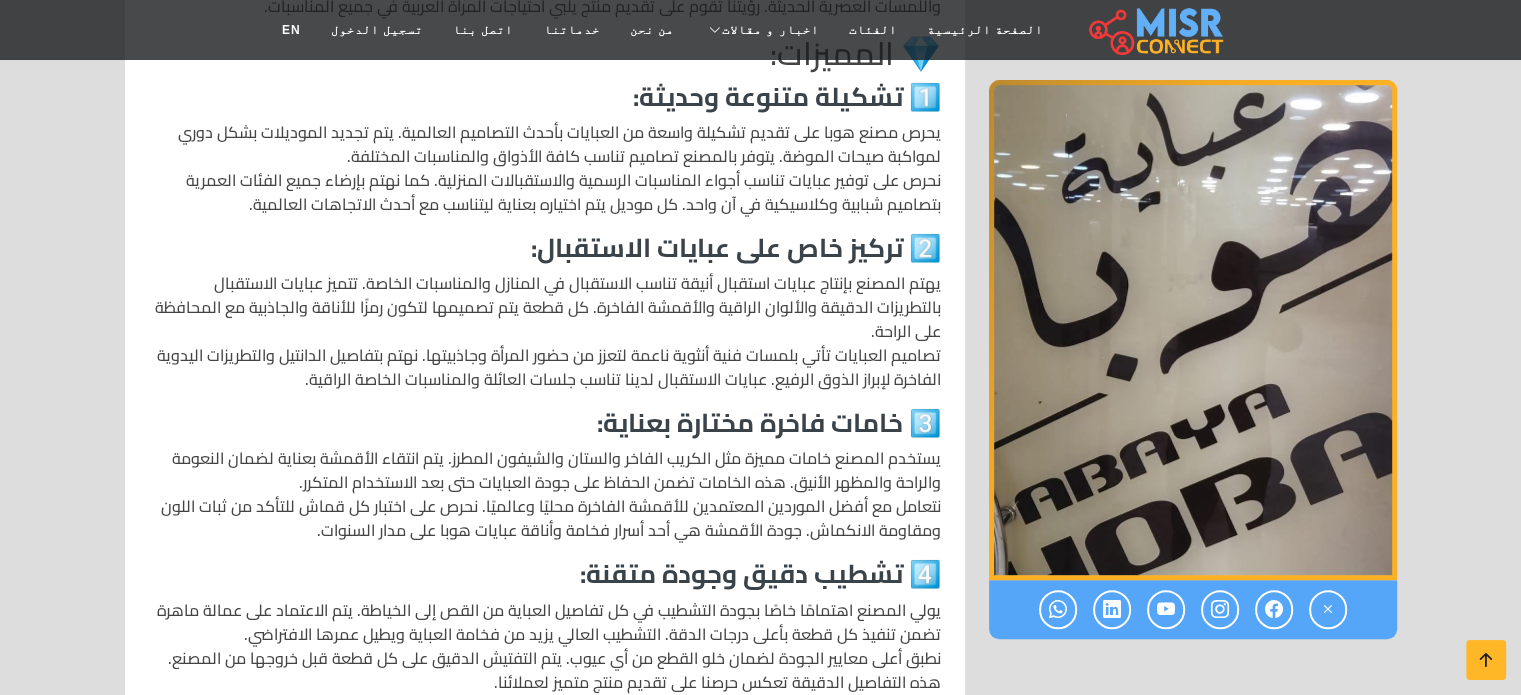 scroll, scrollTop: 0, scrollLeft: 0, axis: both 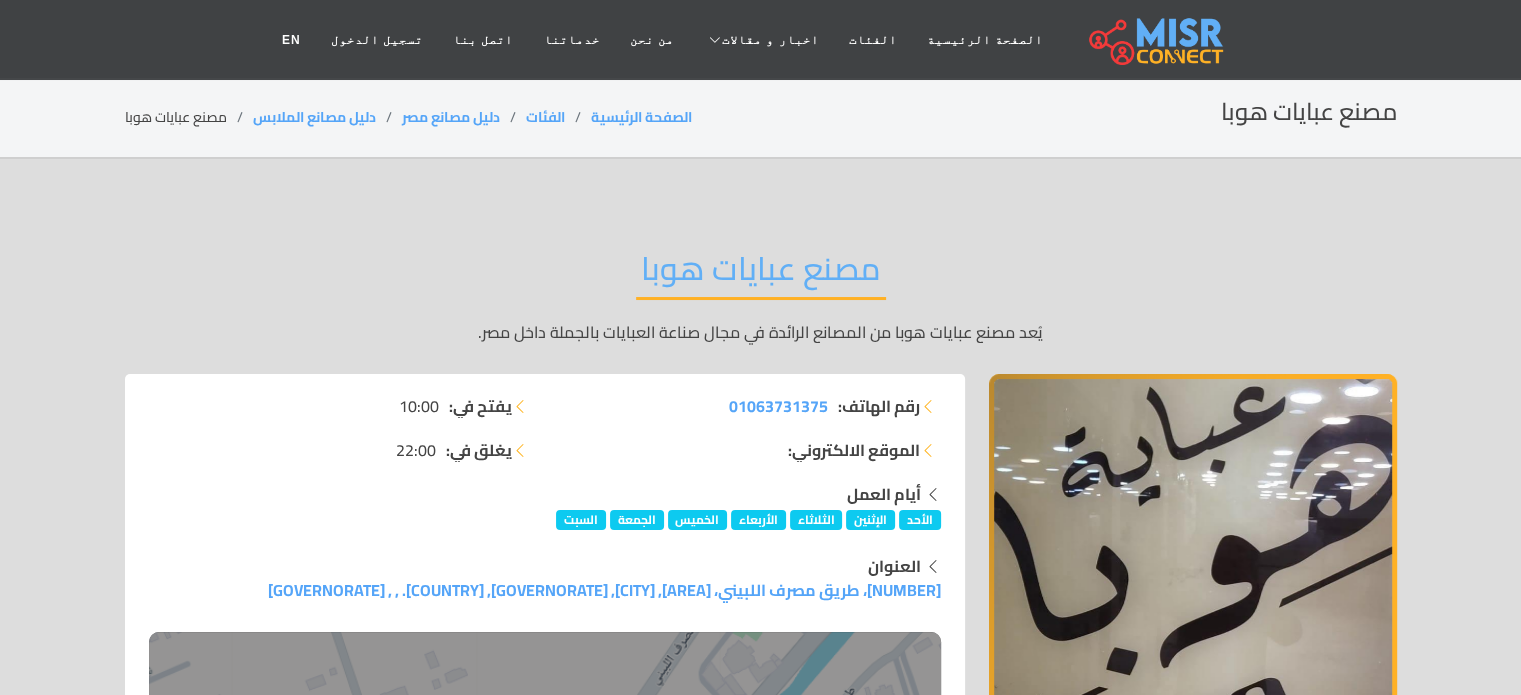 click on "مصنع عبايات هوبا" at bounding box center (761, 274) 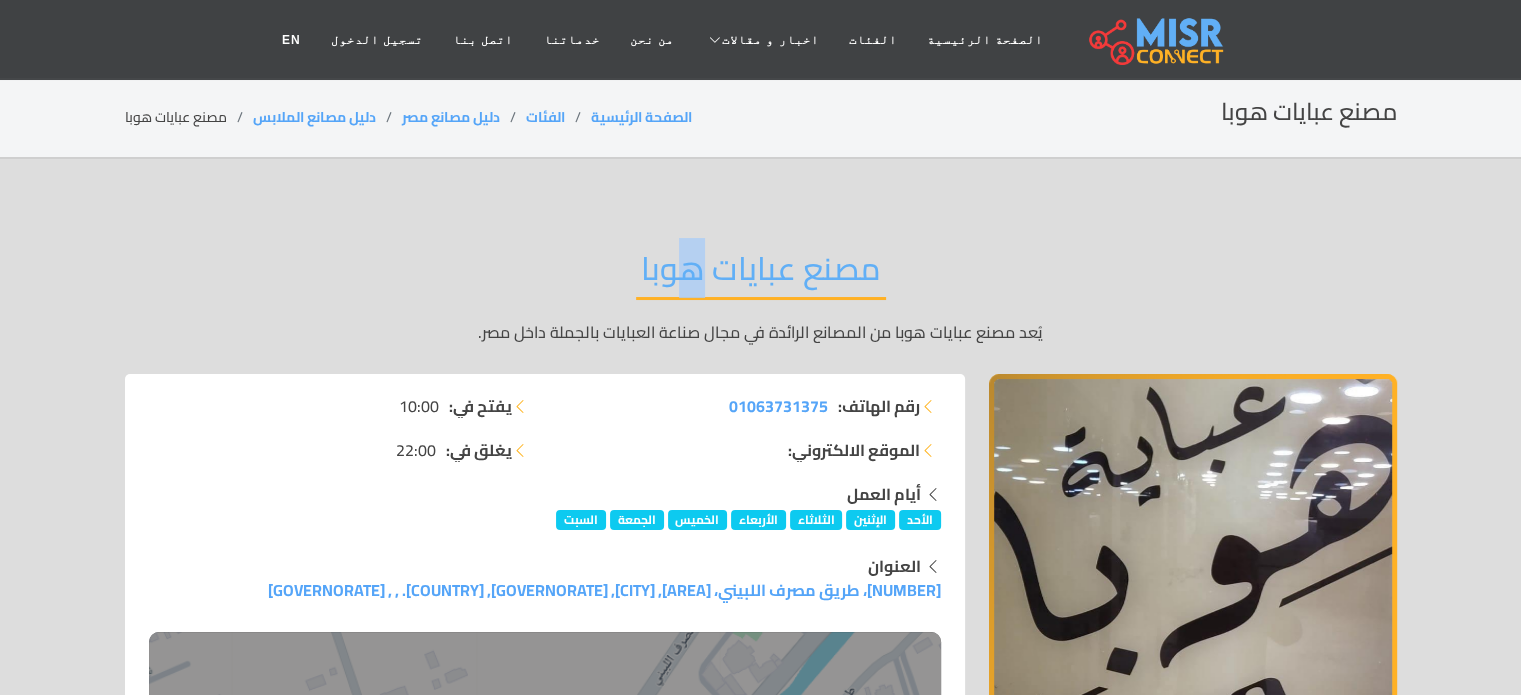 click on "مصنع عبايات هوبا" at bounding box center (761, 274) 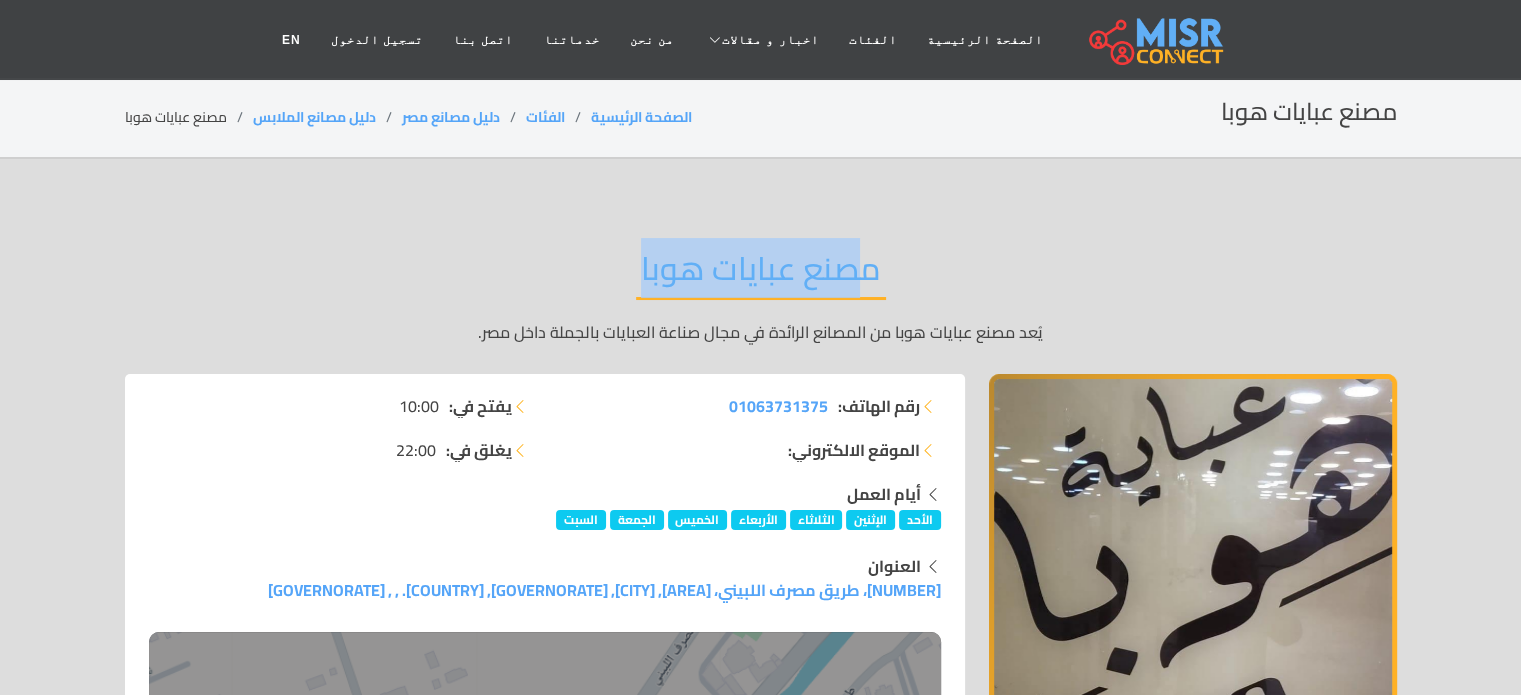 click on "مصنع عبايات هوبا" at bounding box center [761, 274] 